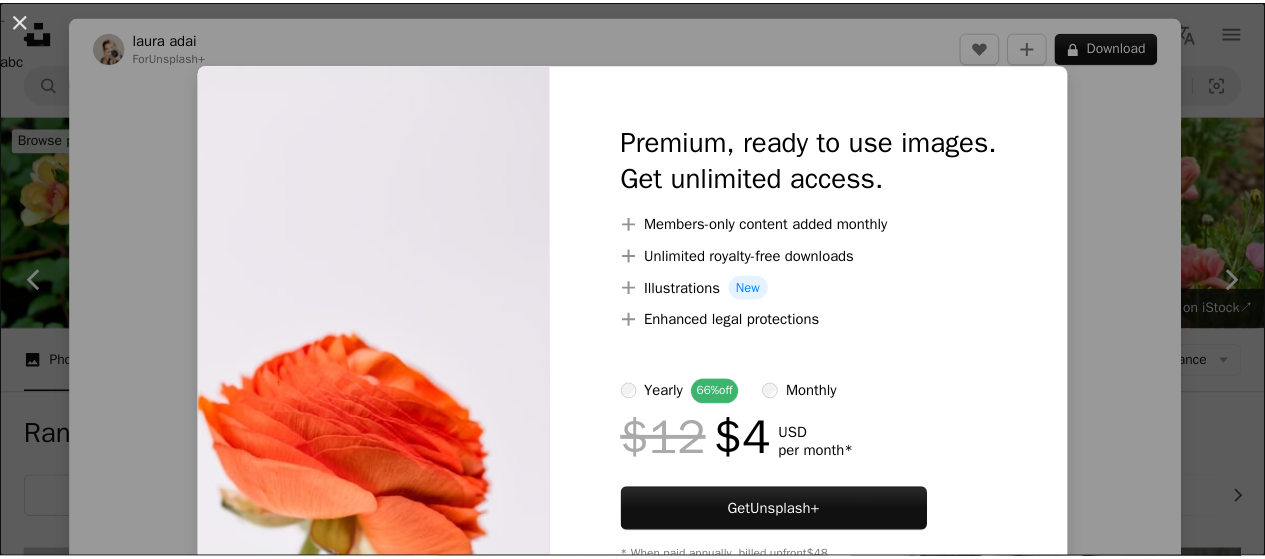 scroll, scrollTop: 1120, scrollLeft: 0, axis: vertical 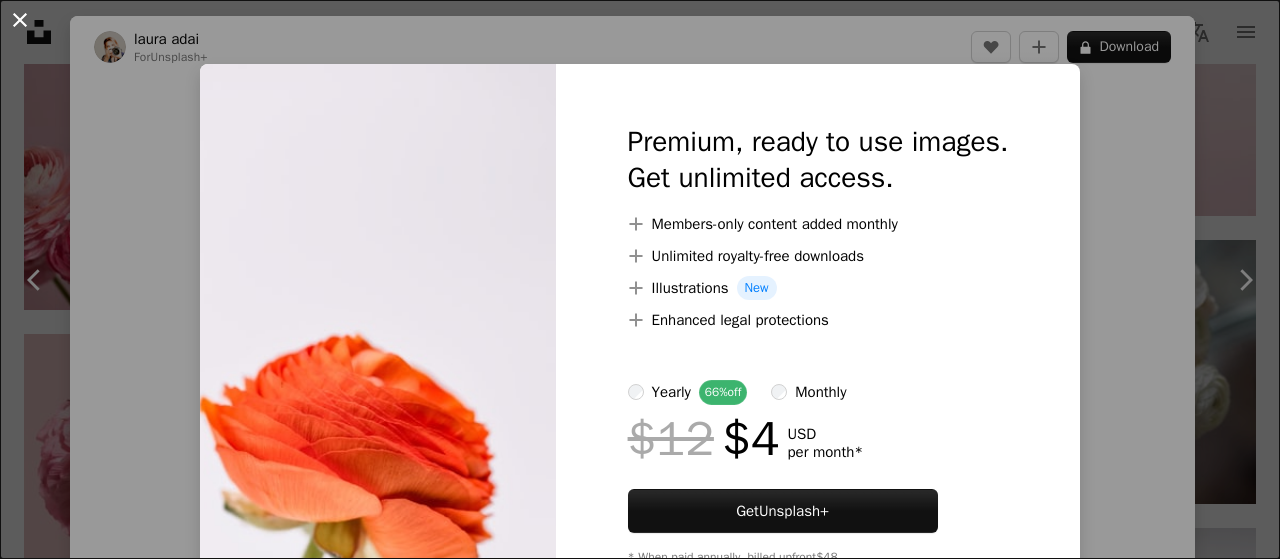 click on "An X shape" at bounding box center (20, 20) 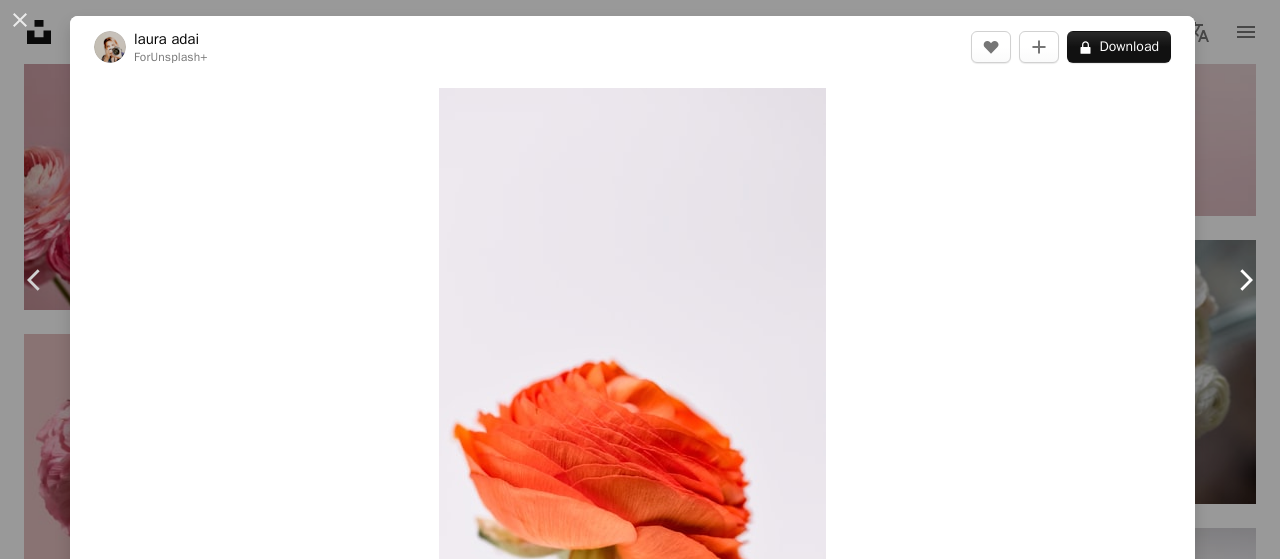 click on "Chevron right" 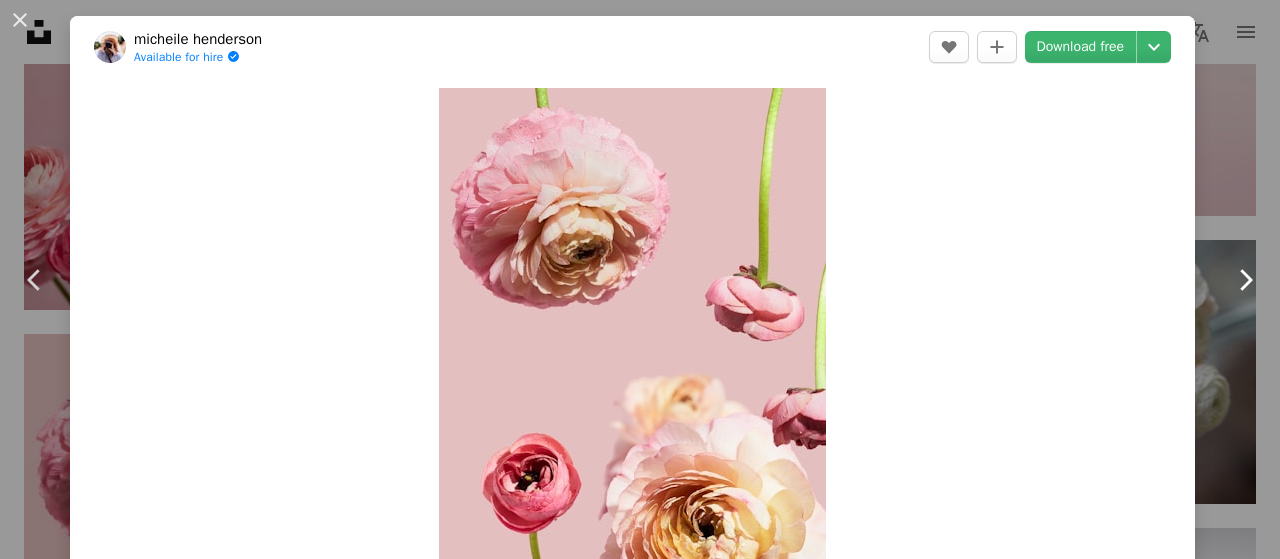 click on "Chevron right" 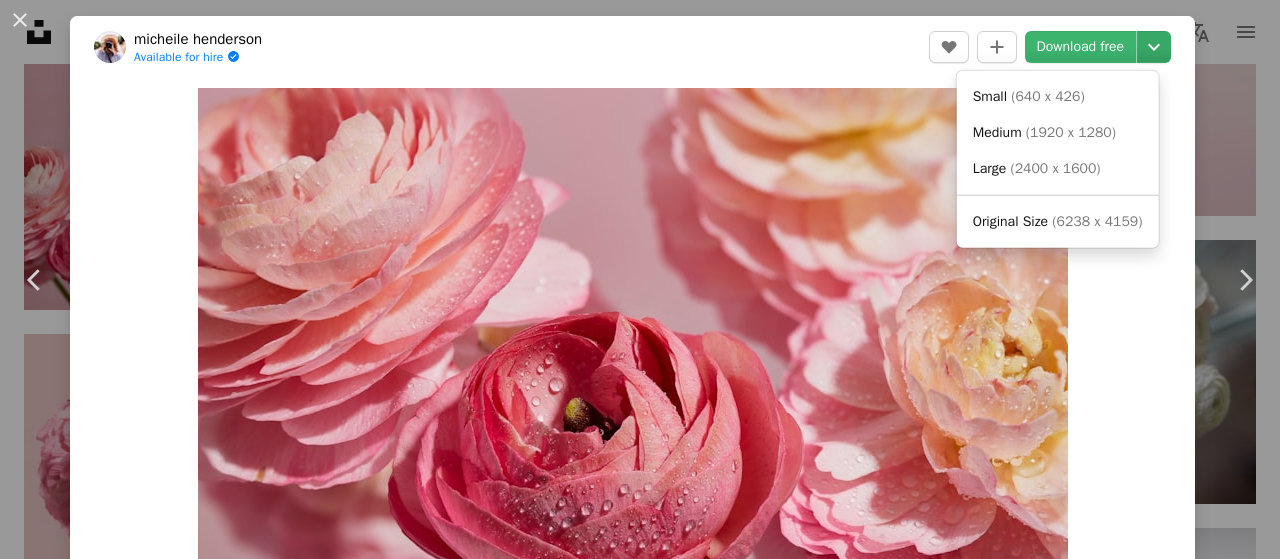 click on "Chevron down" 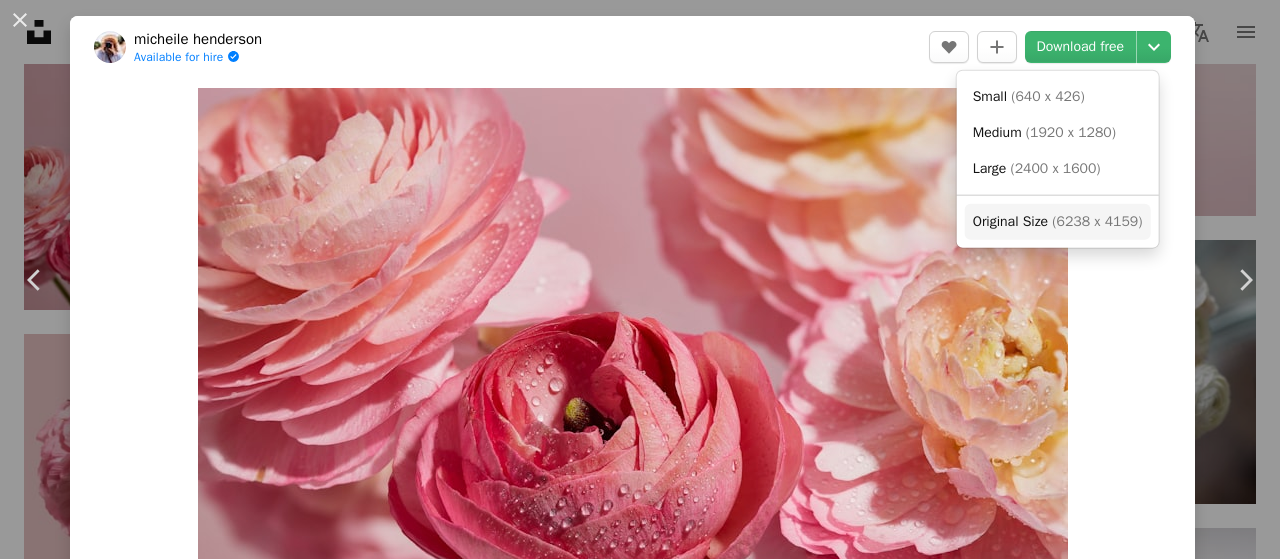 click on "Original Size" at bounding box center (1010, 221) 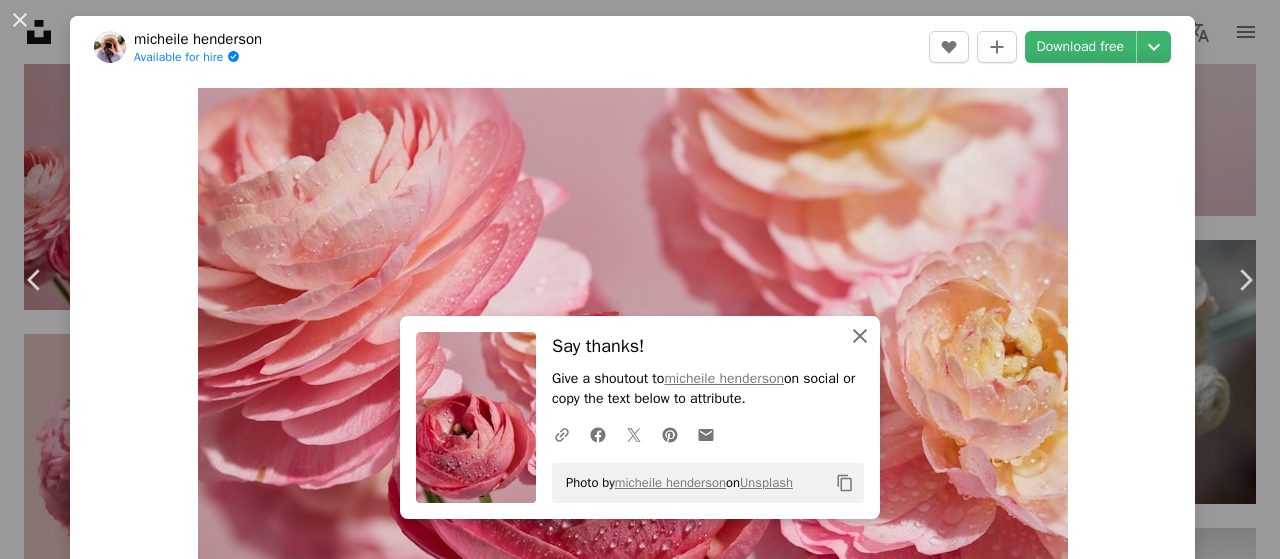click on "An X shape" 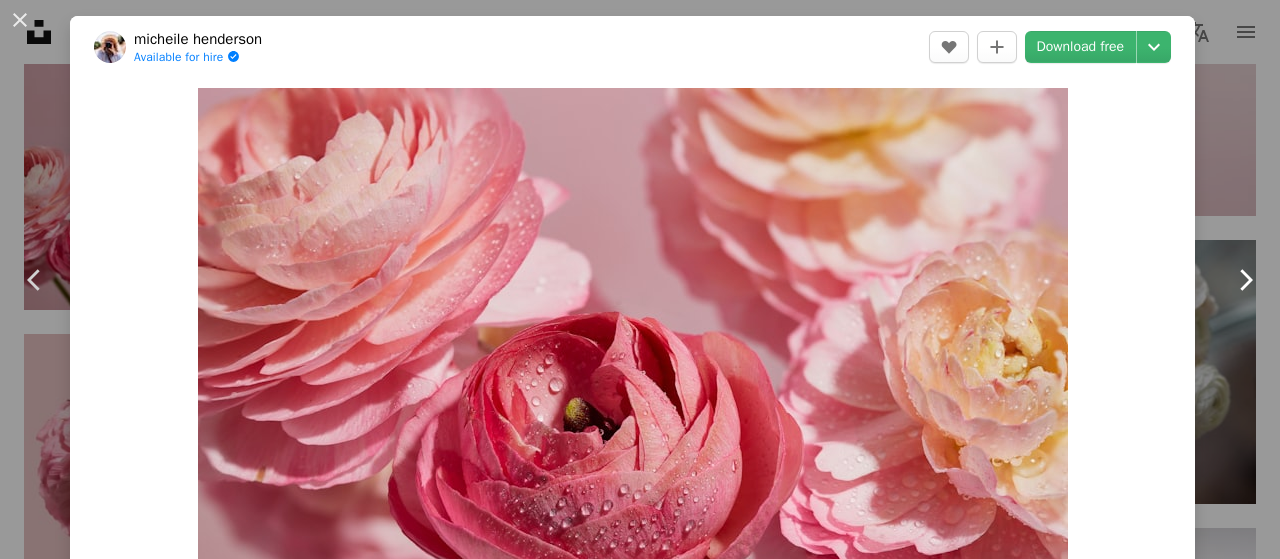 click on "Chevron right" 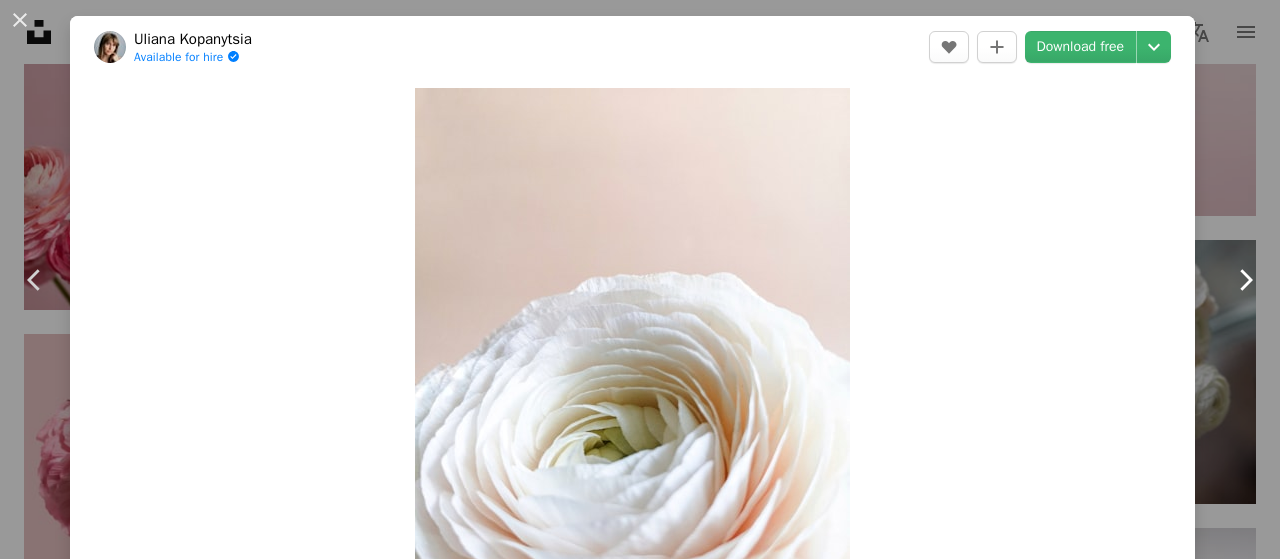 click on "Chevron right" 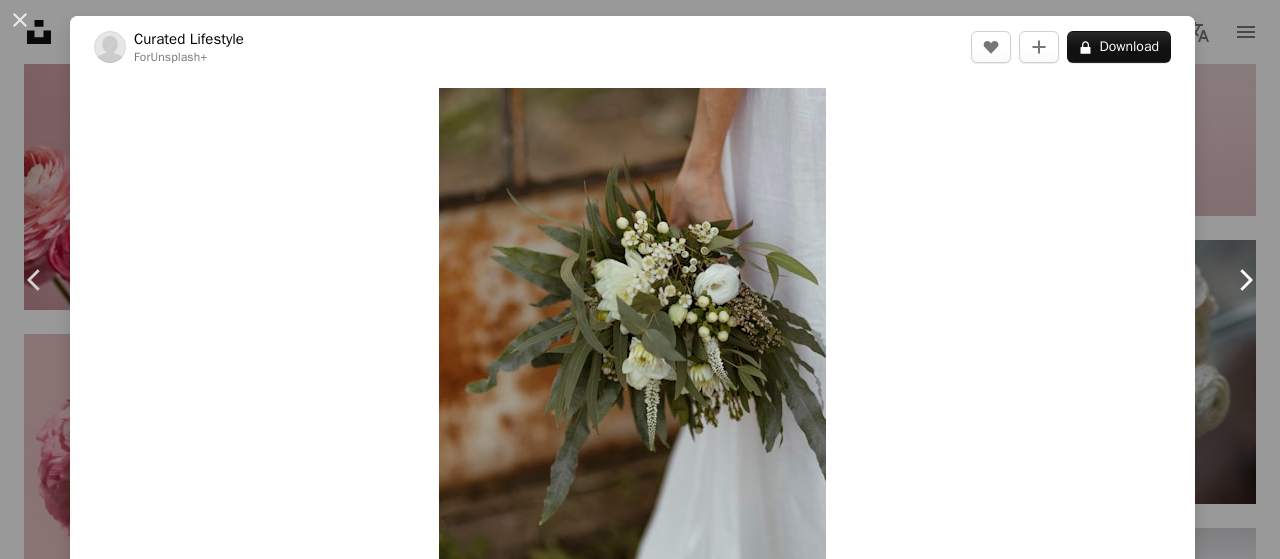 click on "Chevron right" 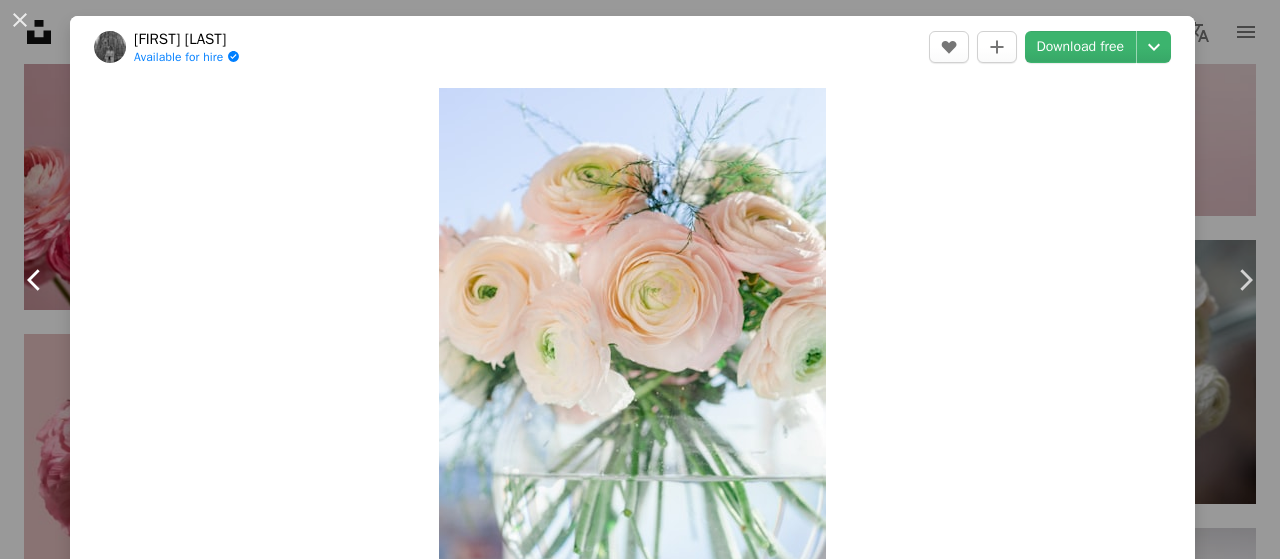 click on "Chevron left" 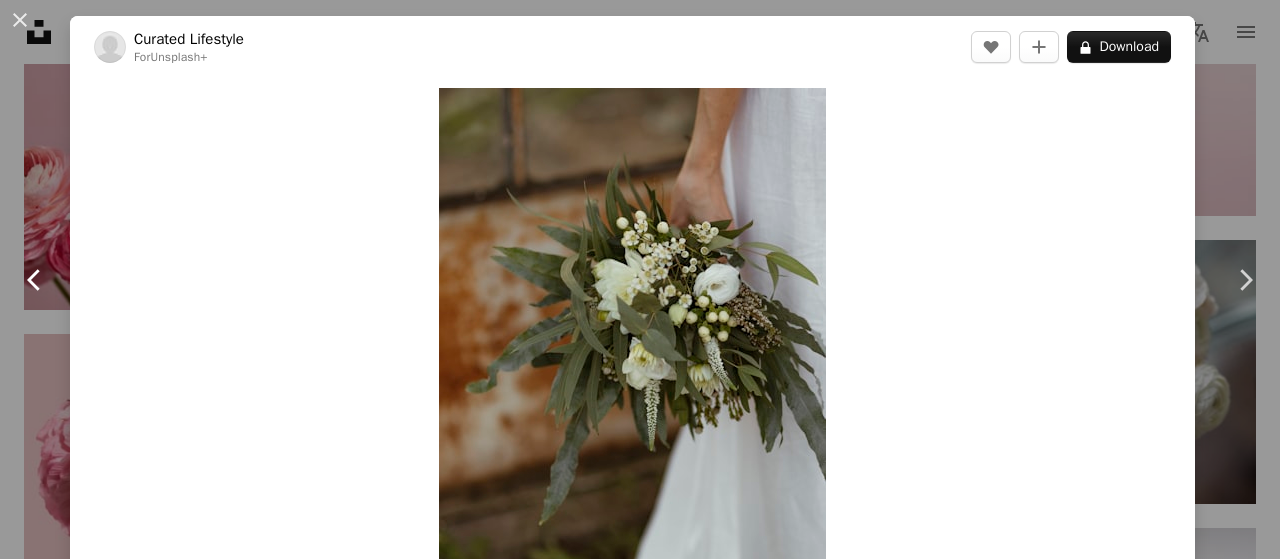 click on "Chevron left" 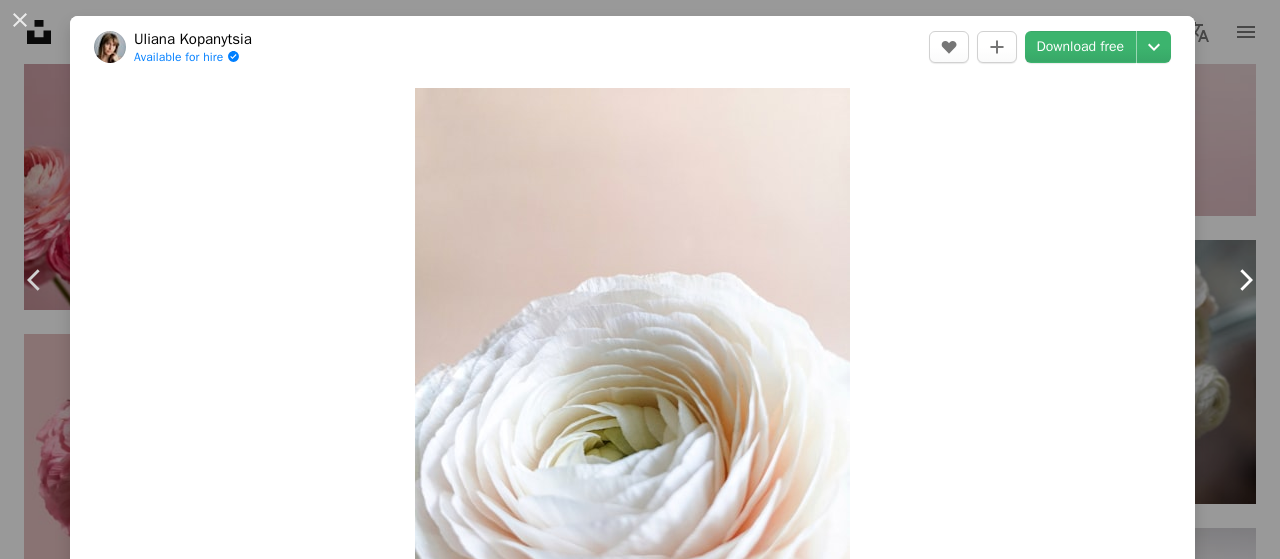 click on "Chevron right" 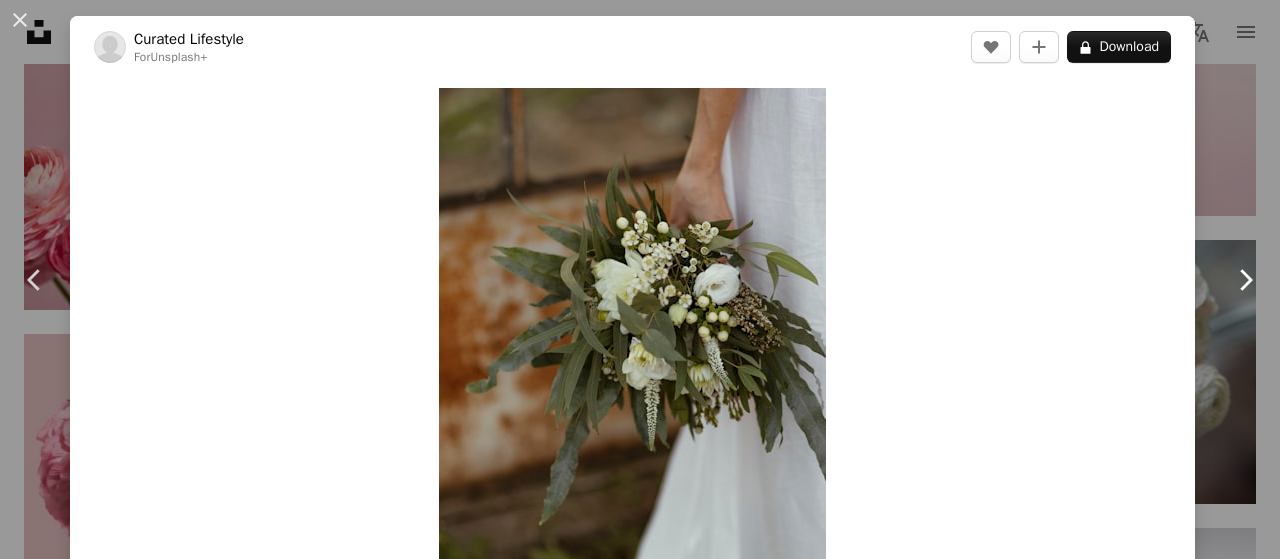 click on "Chevron right" 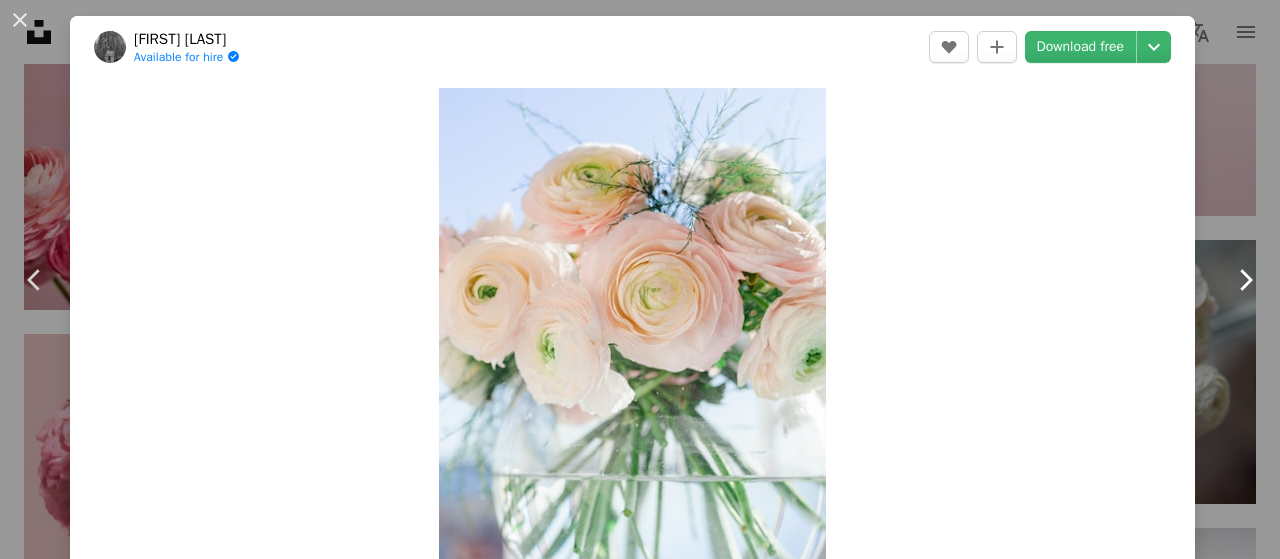click on "Chevron right" 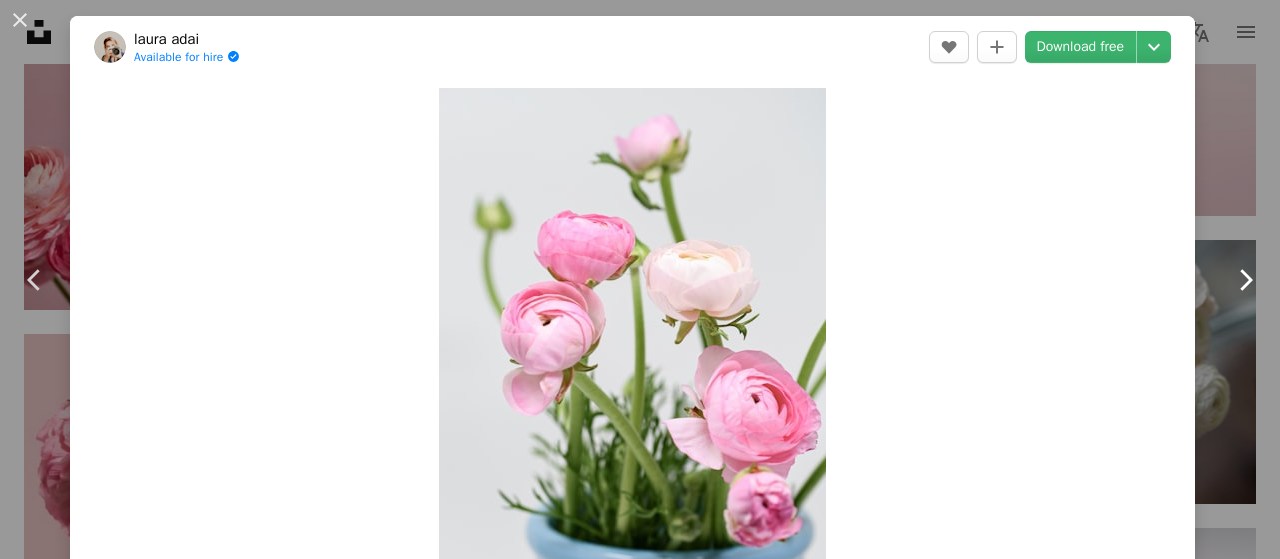 click on "Chevron right" 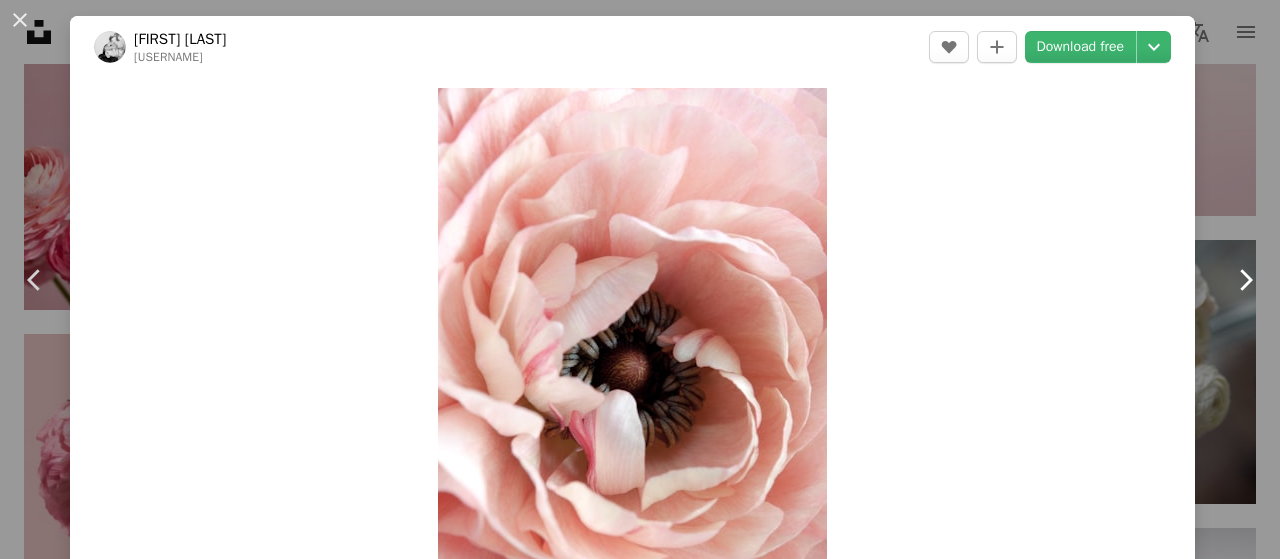 click on "Chevron right" 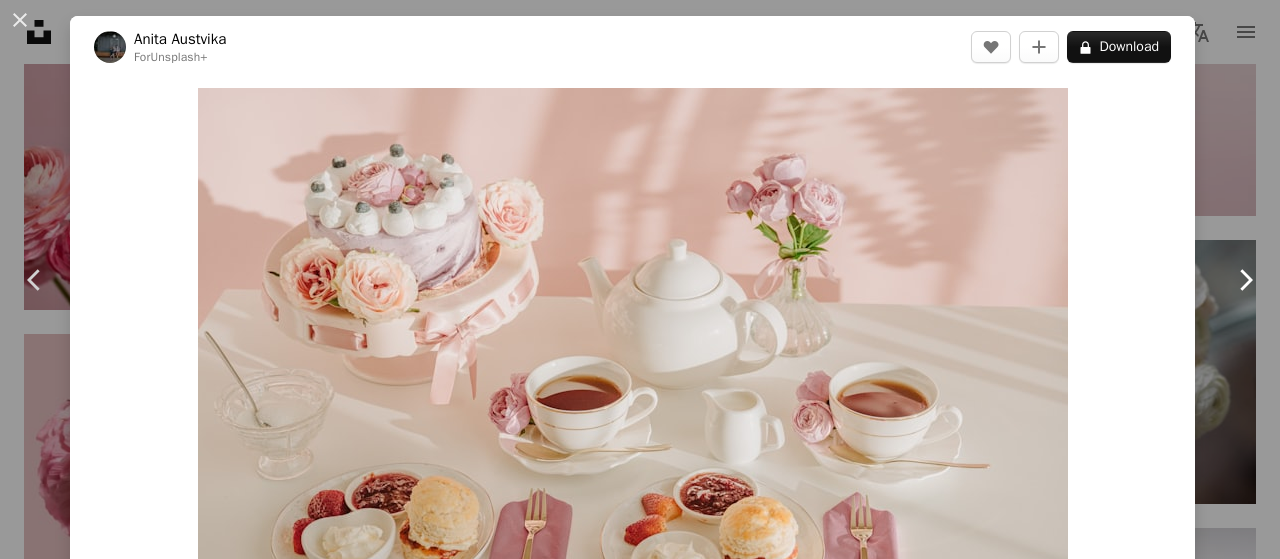 click on "Chevron right" 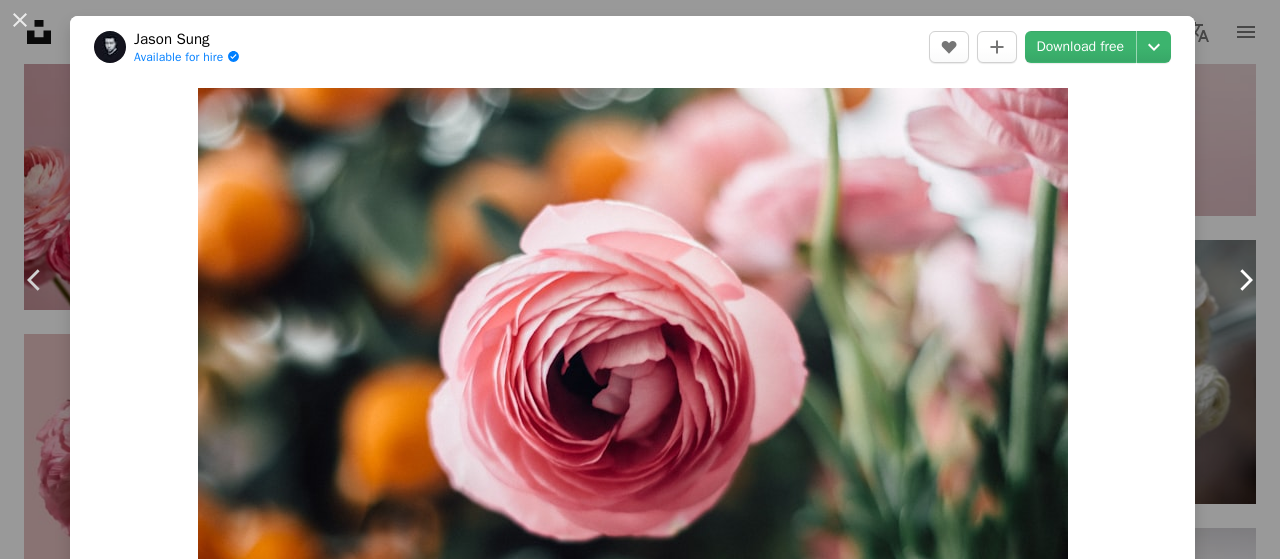 click on "Chevron right" 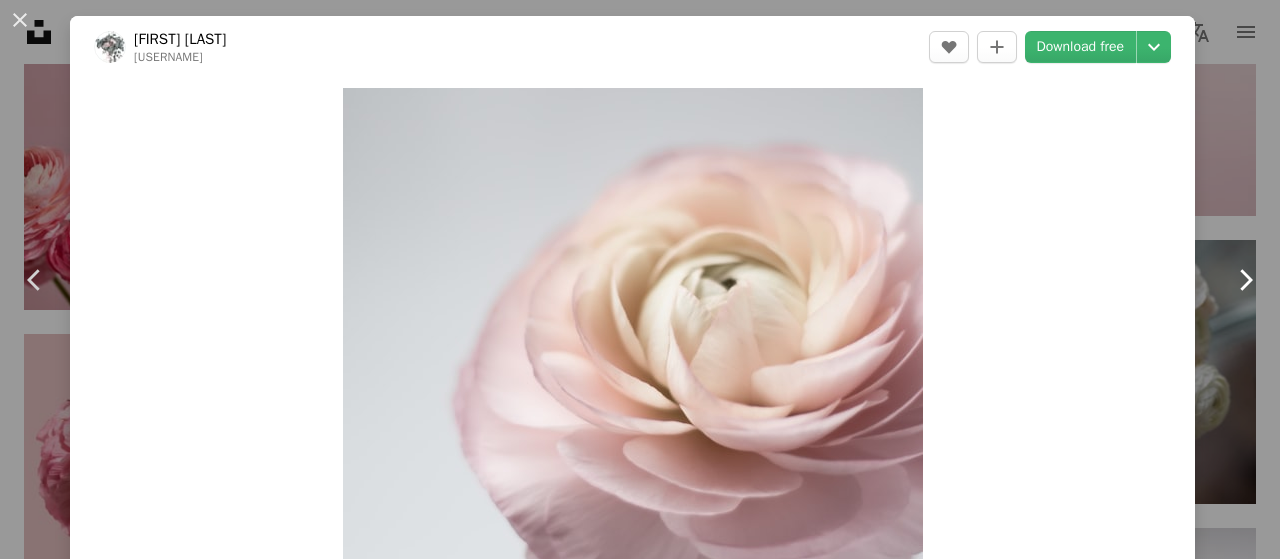 click on "Chevron right" 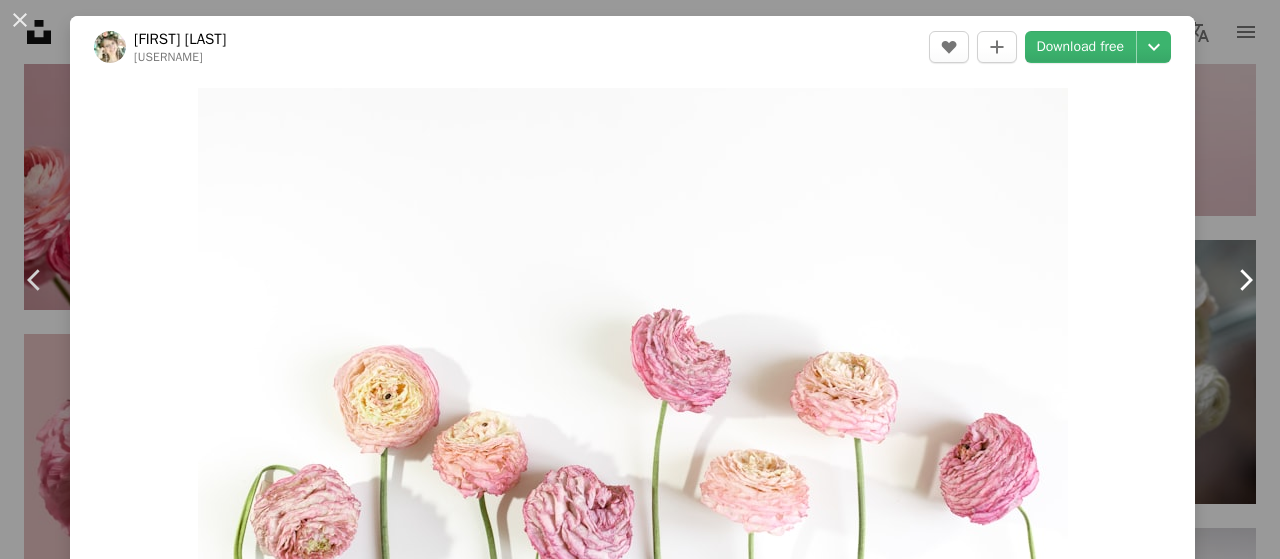 click on "Chevron right" 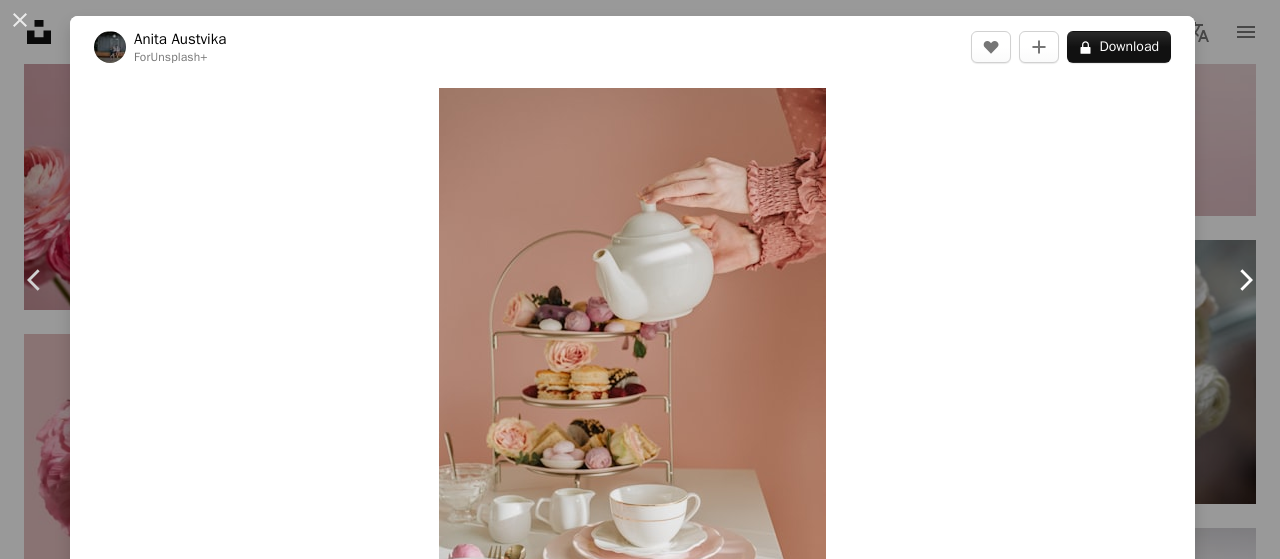 click on "Chevron right" 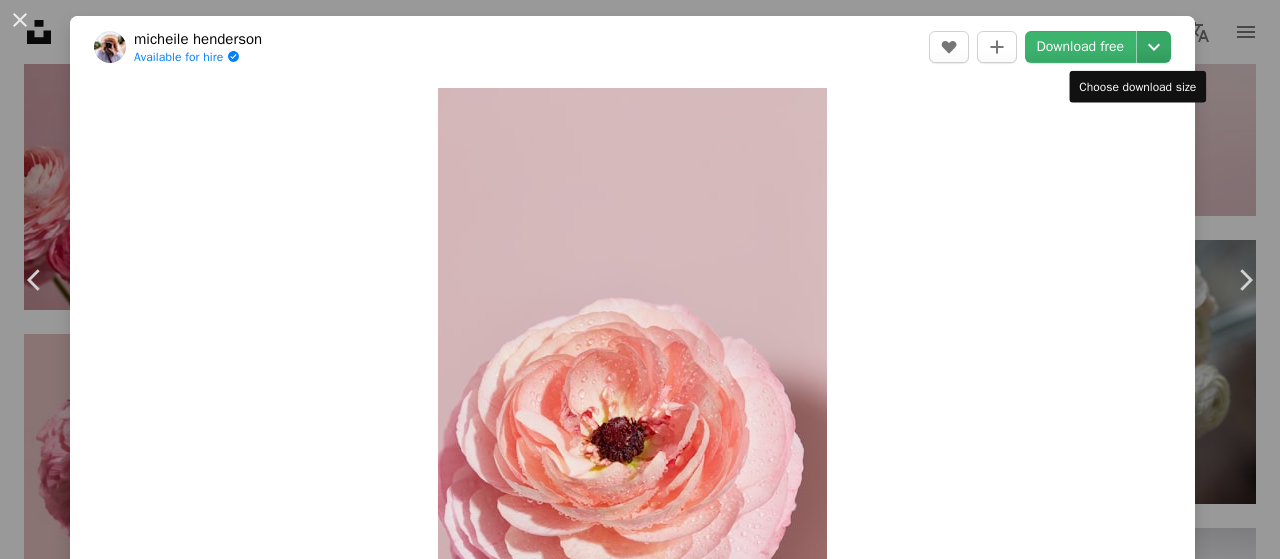 click on "Chevron down" 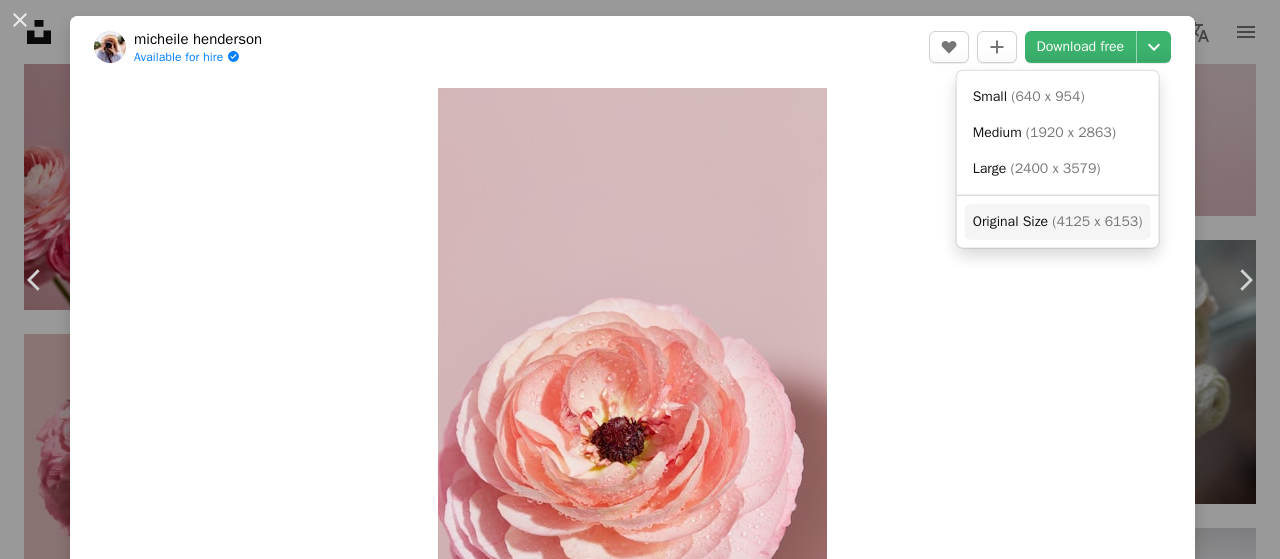 click on "Original Size   ( 4125 x 6153 )" at bounding box center (1058, 222) 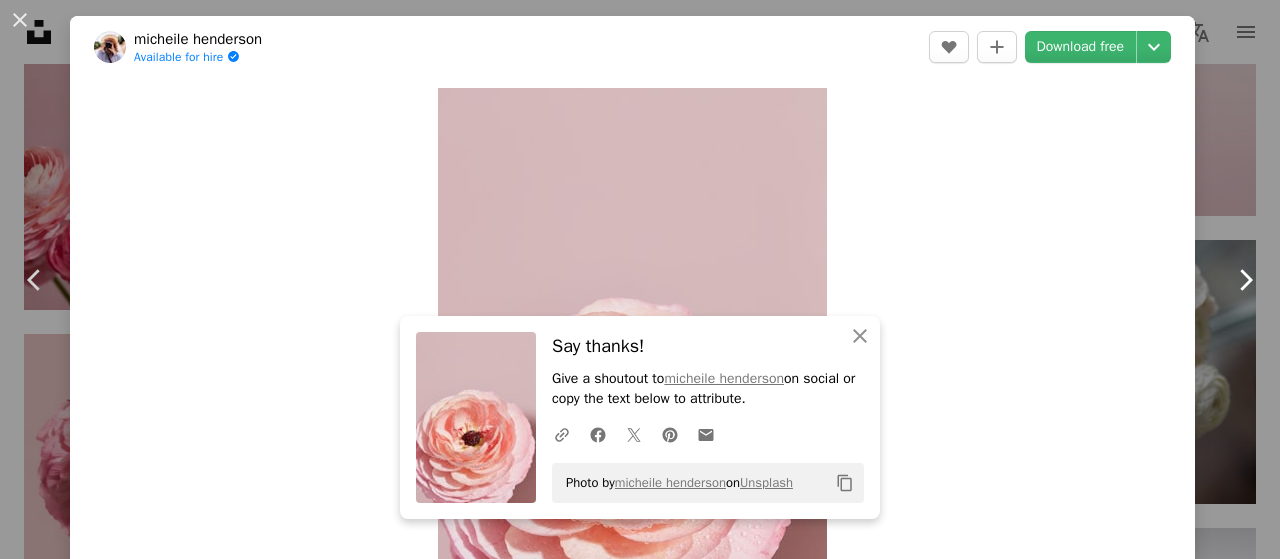 click on "Chevron right" 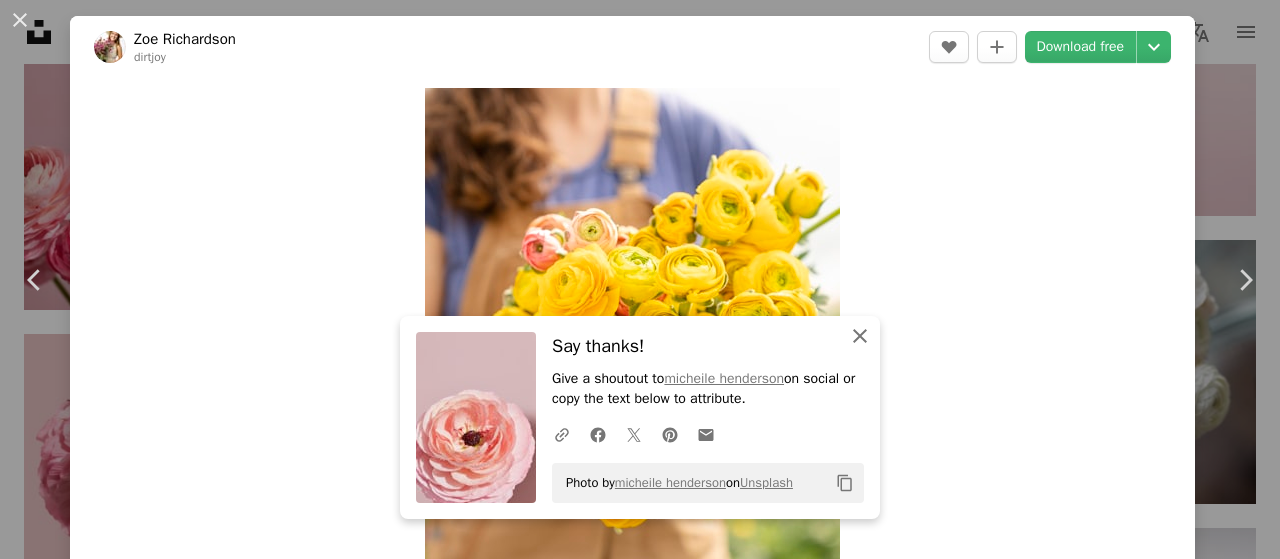 click 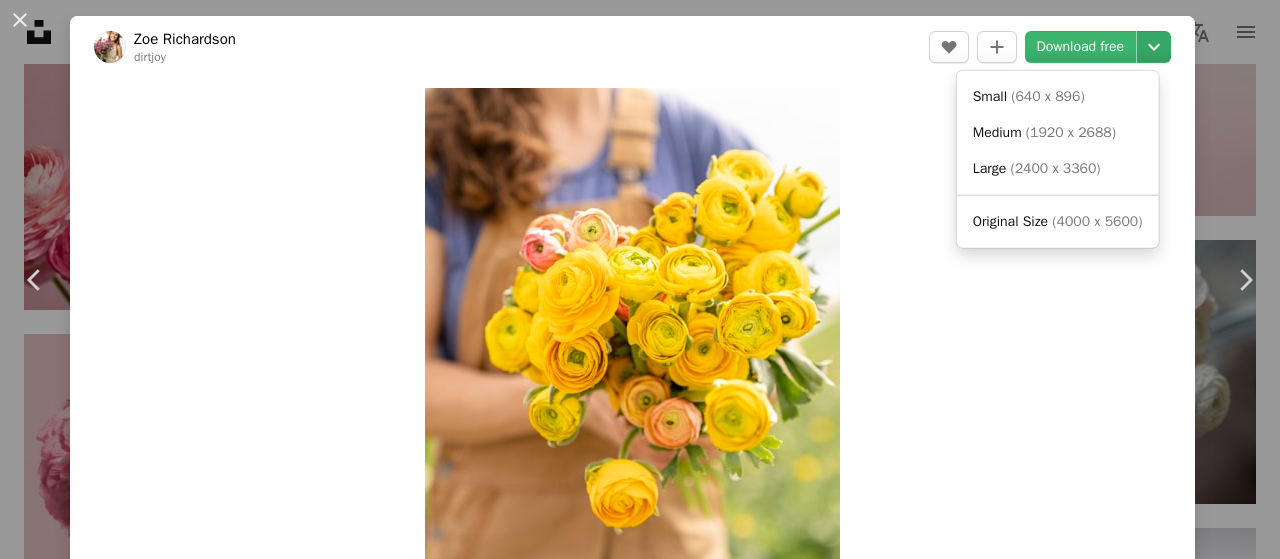 click on "Chevron down" 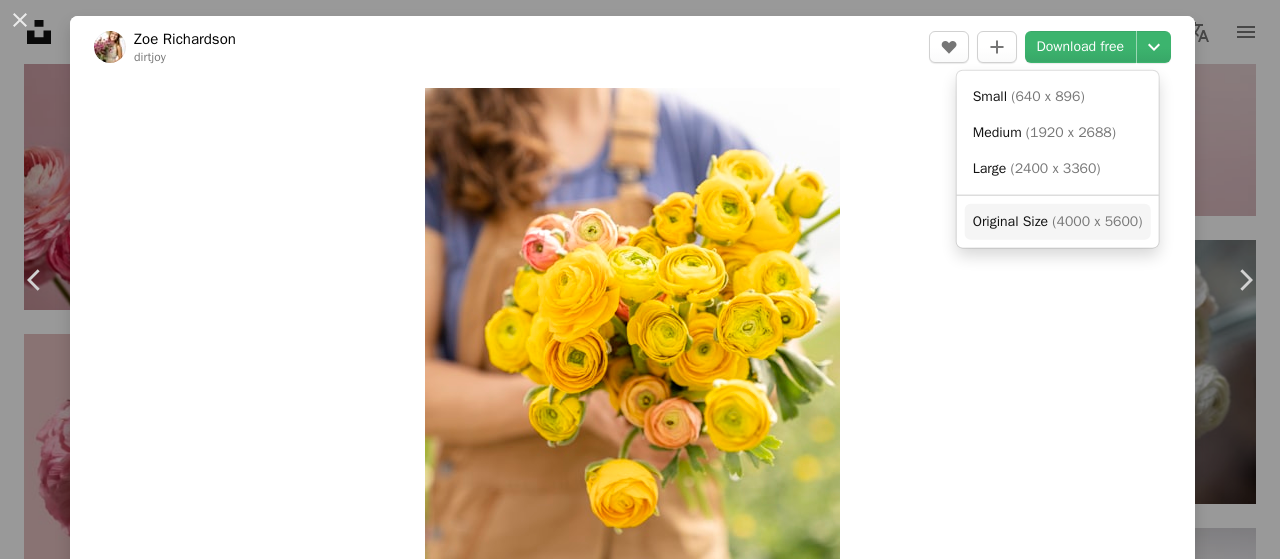 click on "Original Size" at bounding box center (1010, 221) 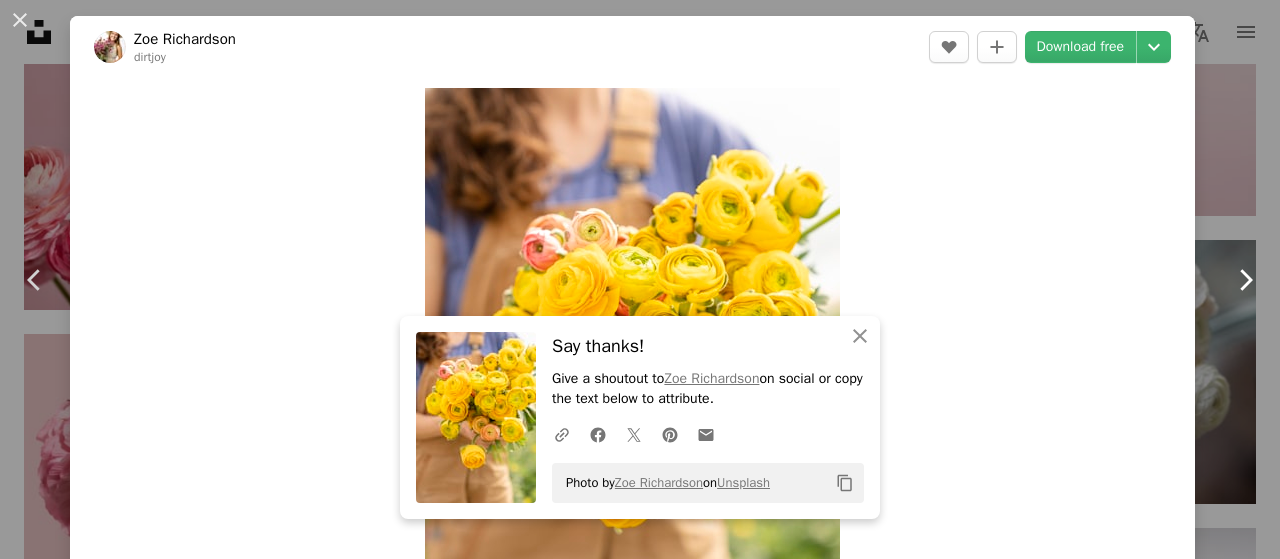 click on "Chevron right" 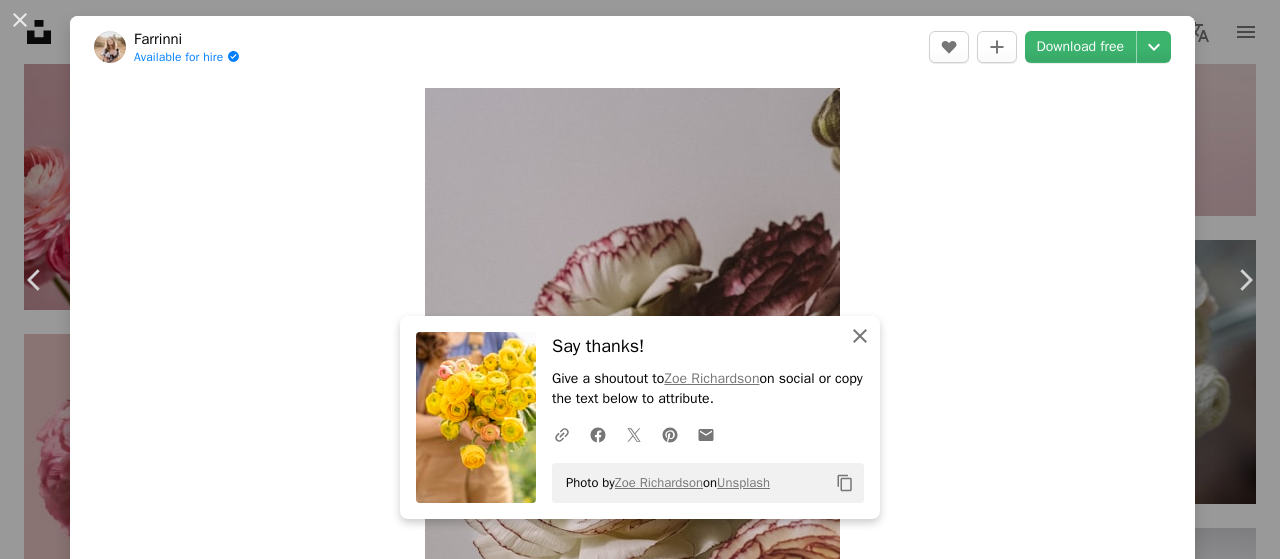 click on "An X shape" 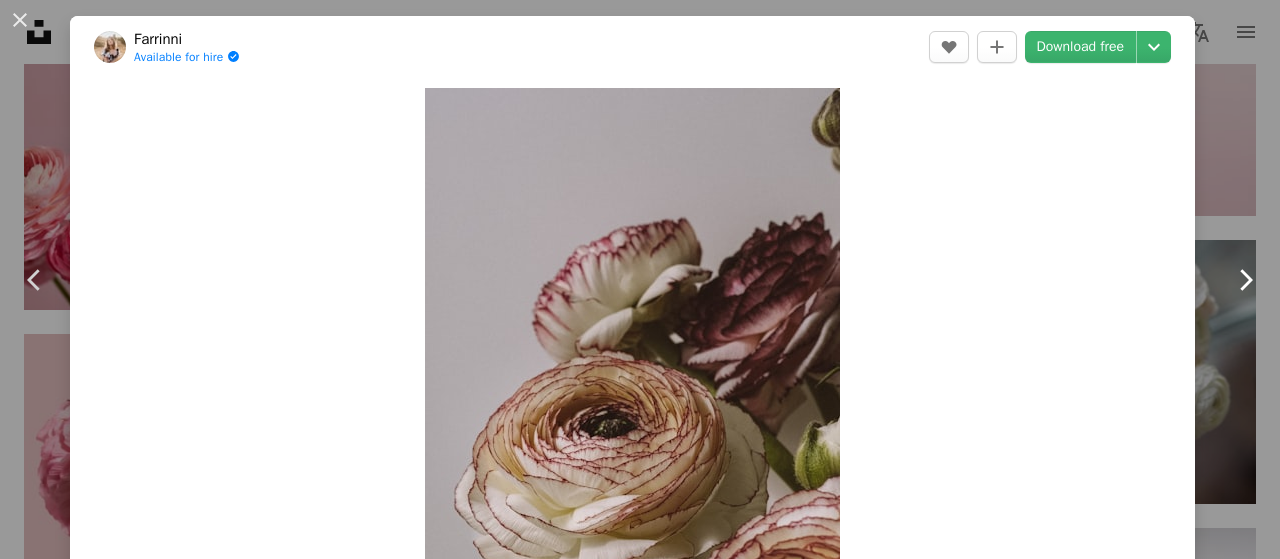 click on "Chevron right" 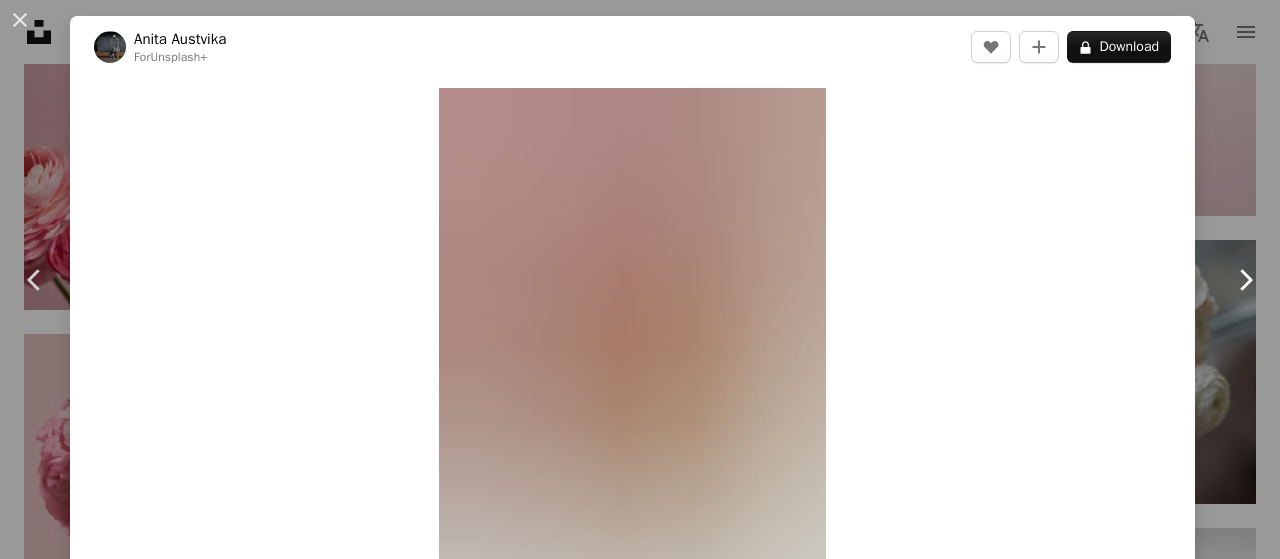 click on "Chevron right" 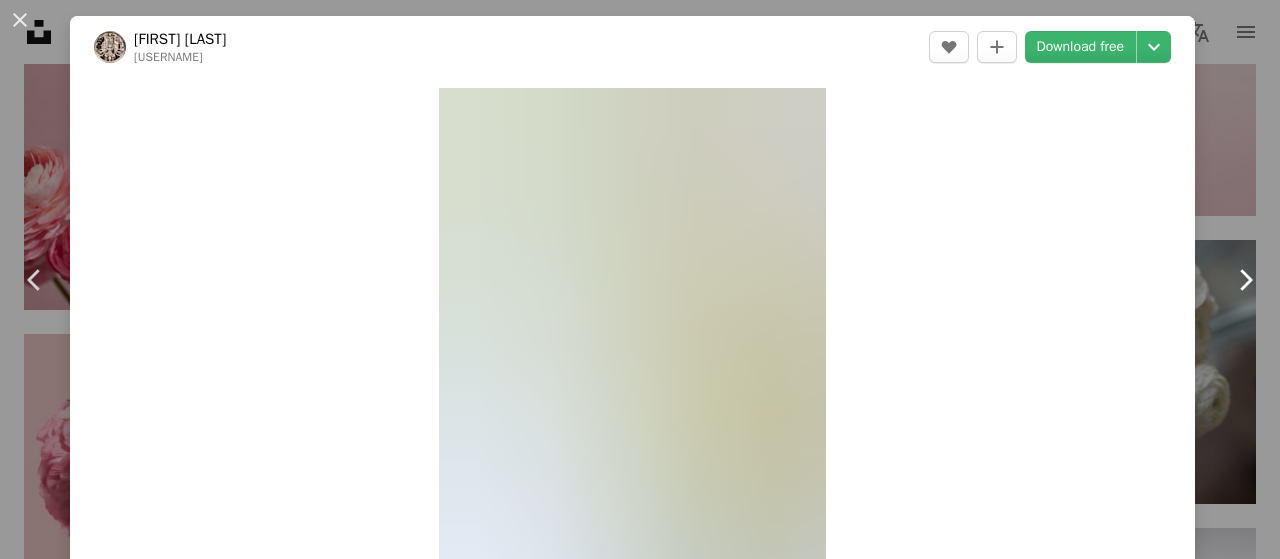 click on "Chevron right" 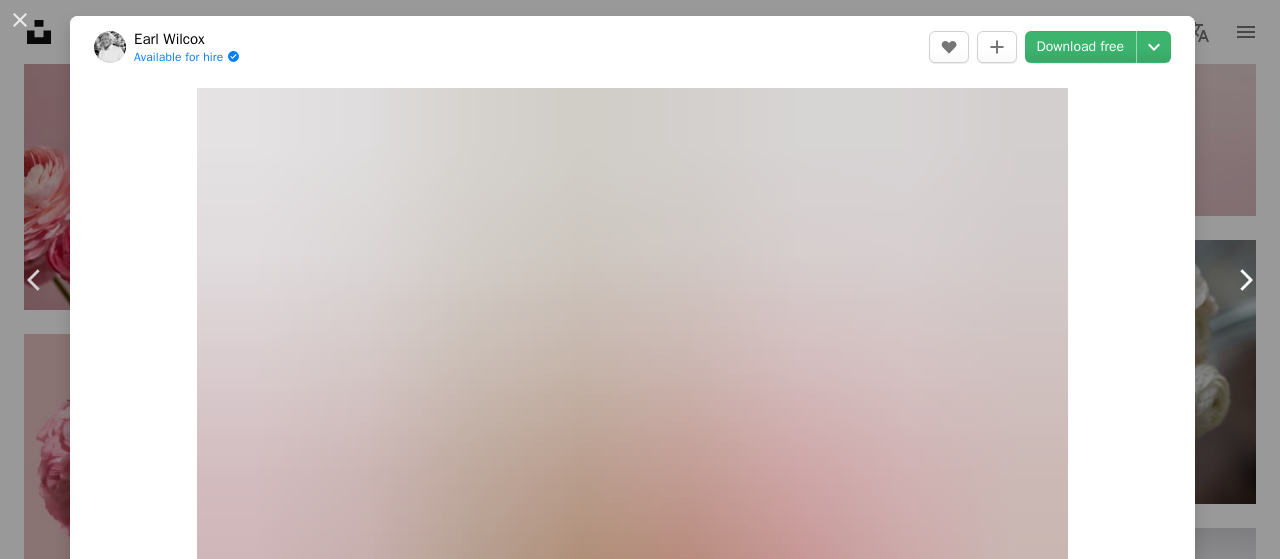click on "Chevron right" 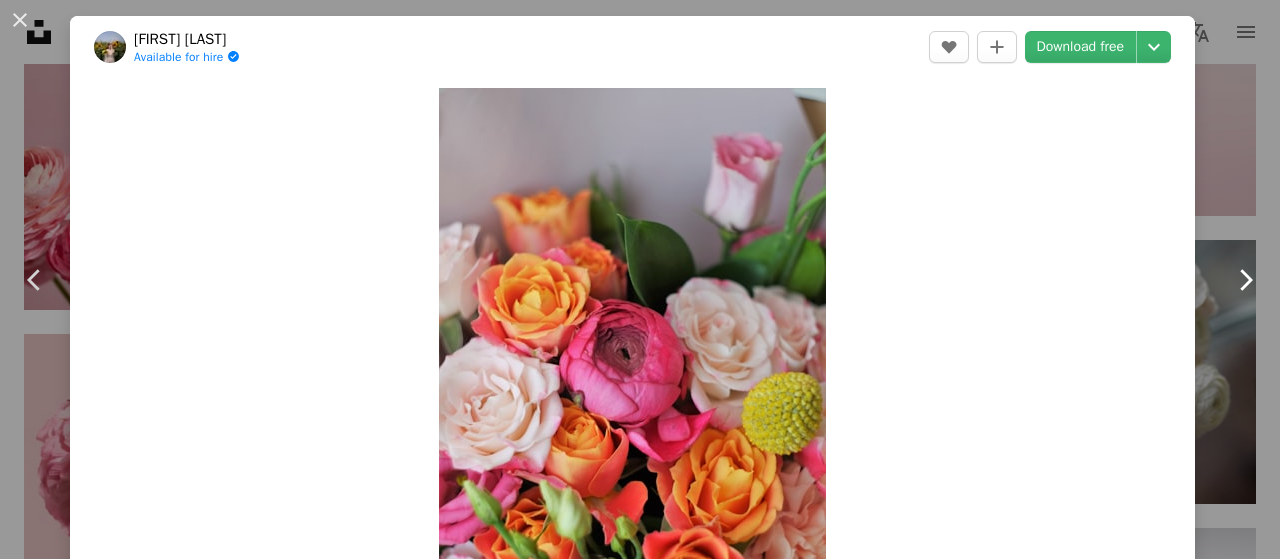 click on "Chevron right" 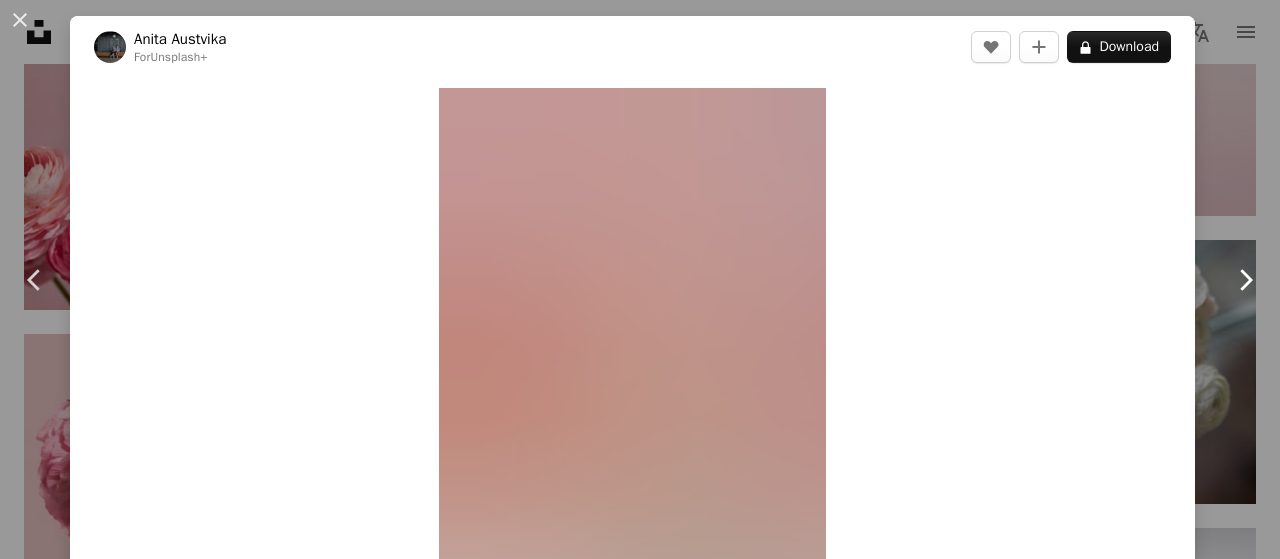 click on "Chevron right" 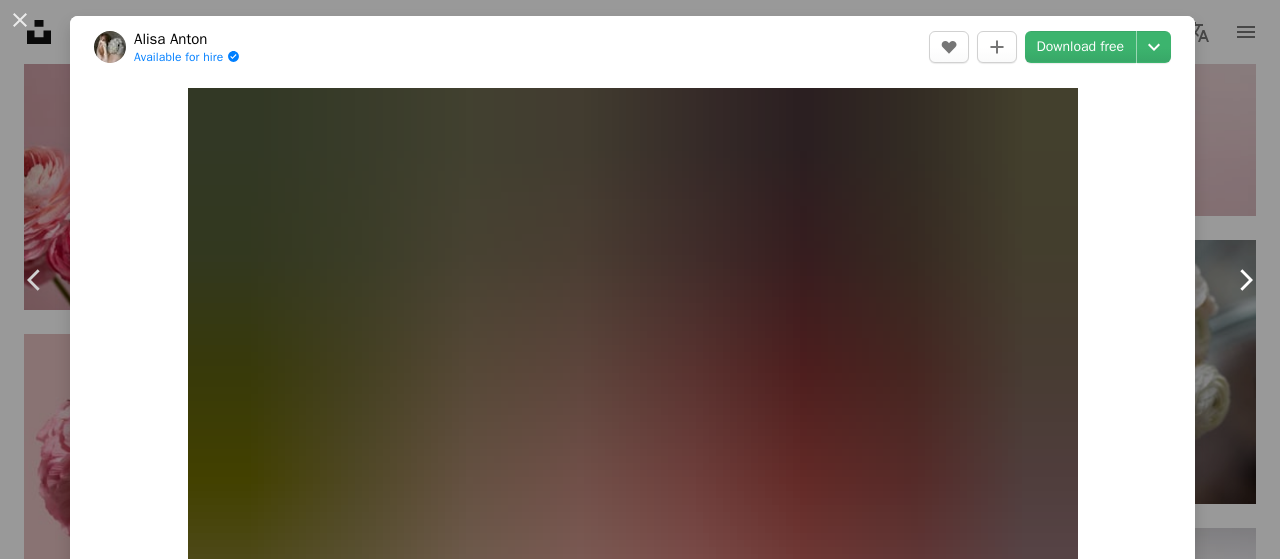 click on "Chevron right" 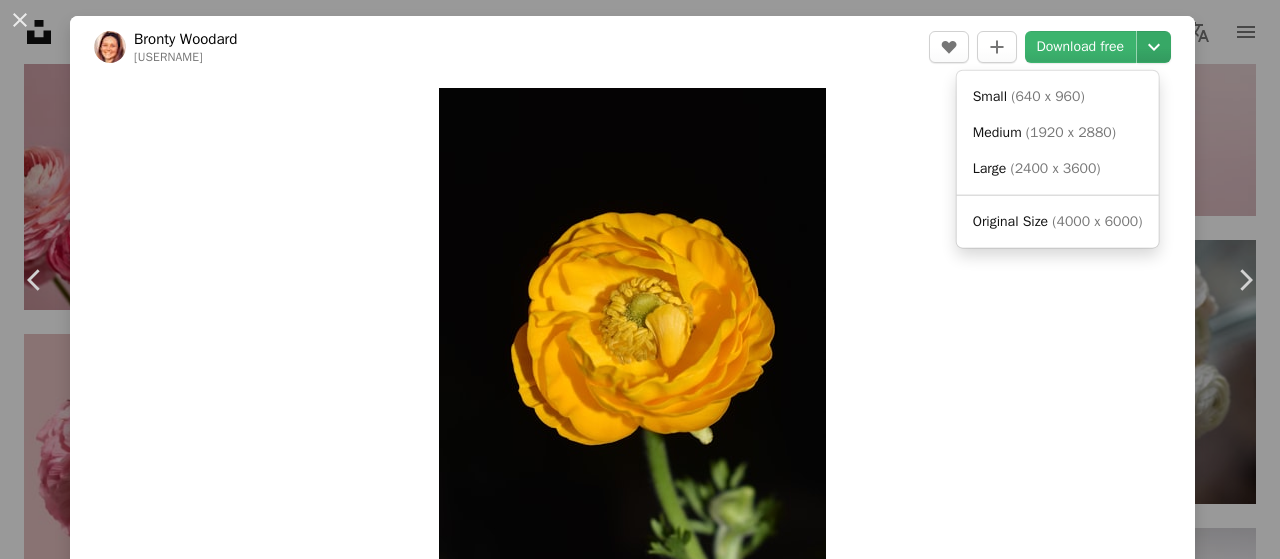 click on "Chevron down" 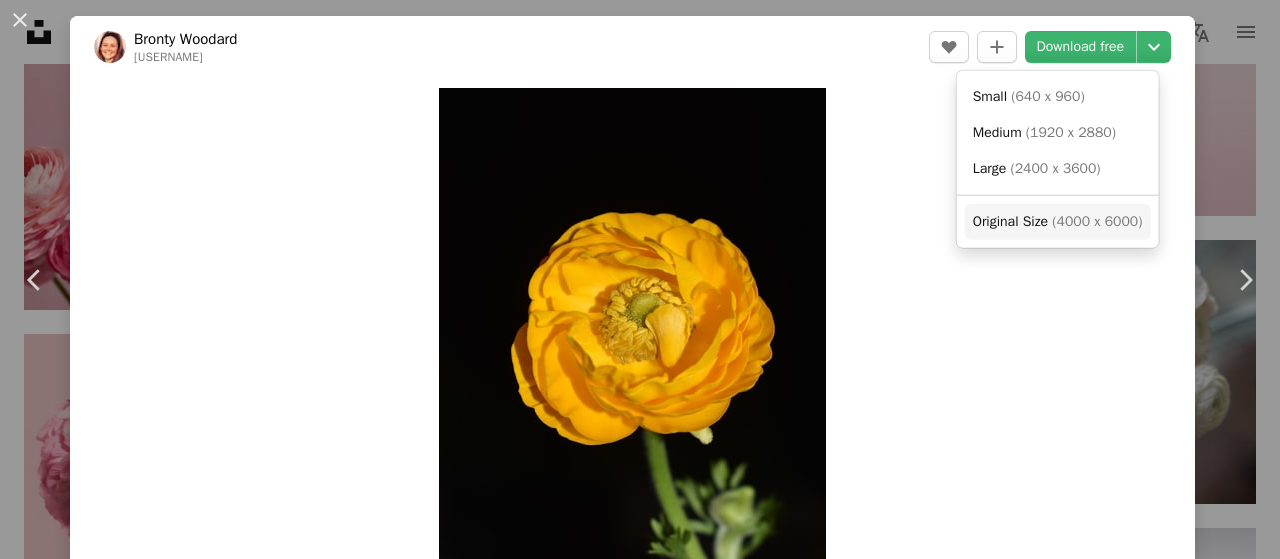click on "( 4000 x 6000 )" at bounding box center [1097, 221] 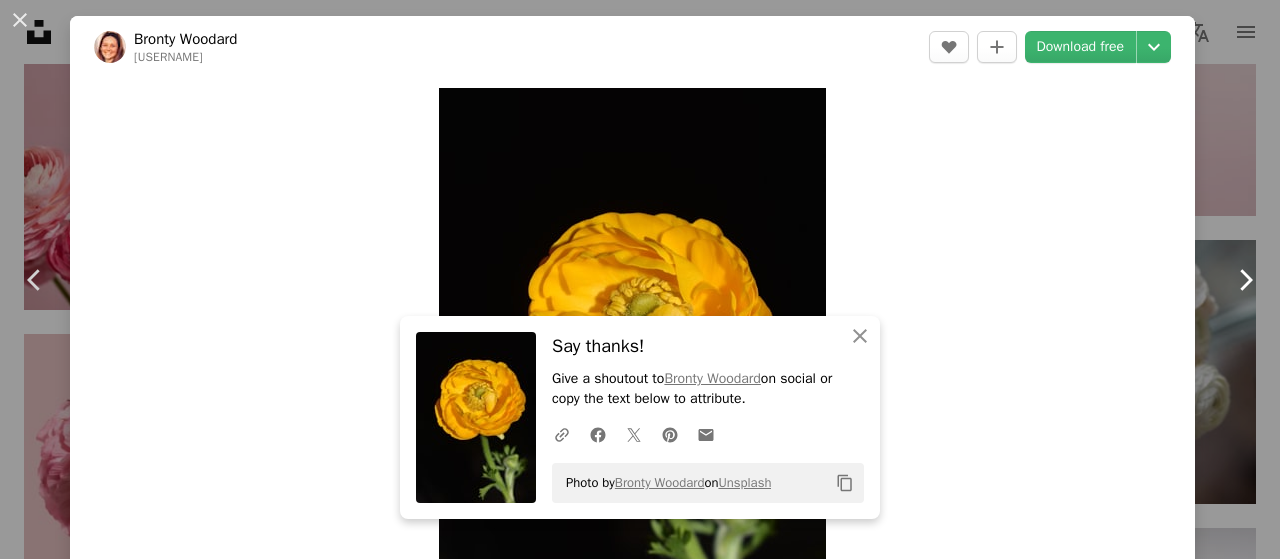 click on "Chevron right" 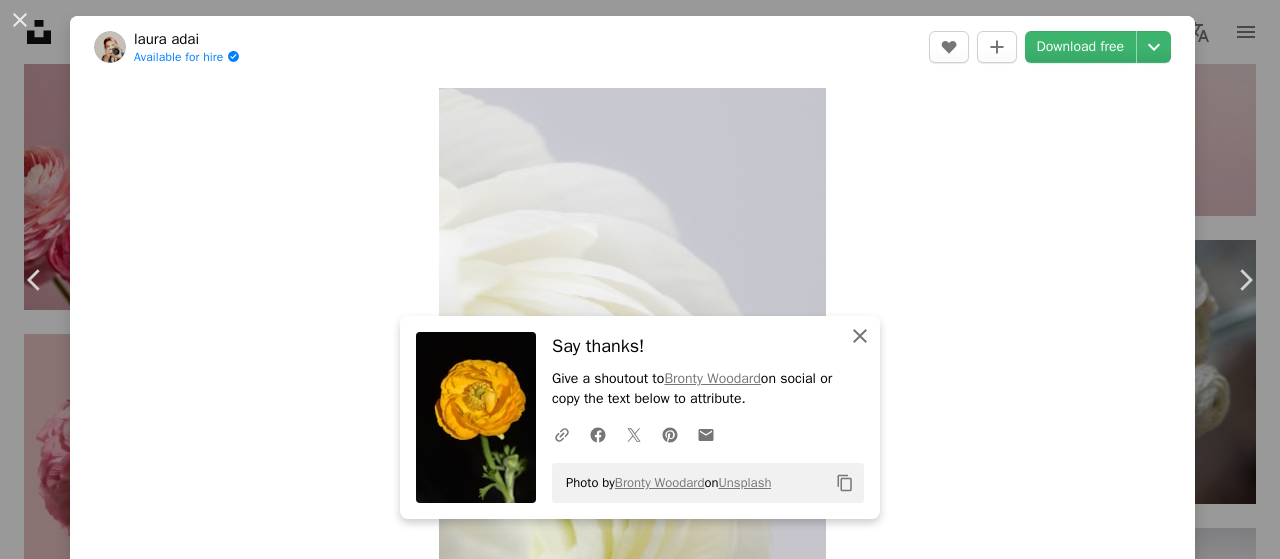 click on "An X shape" 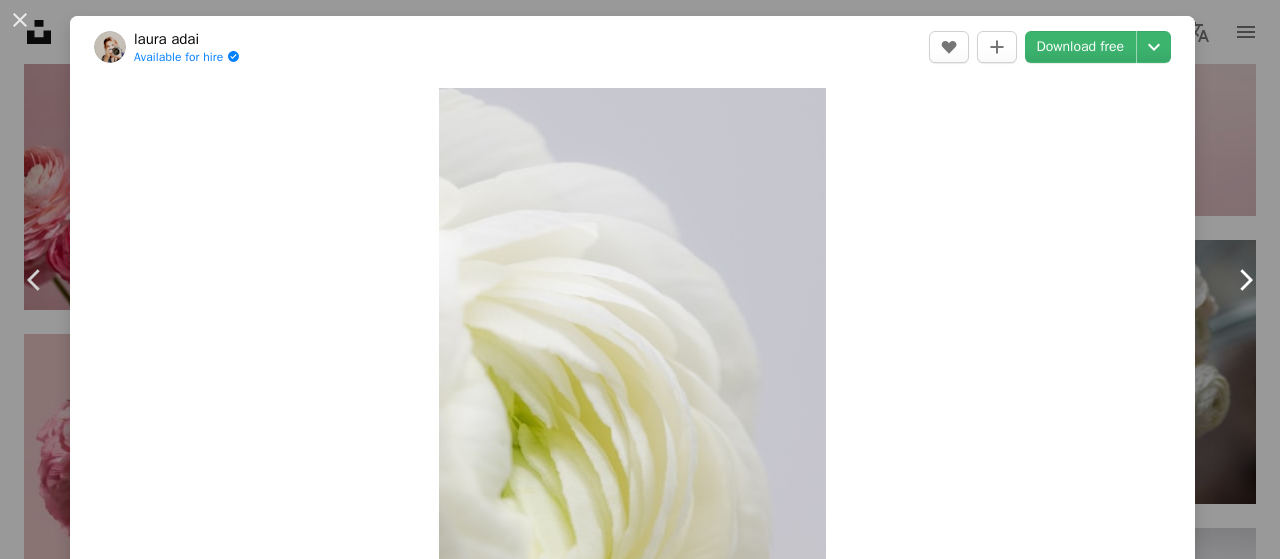 click 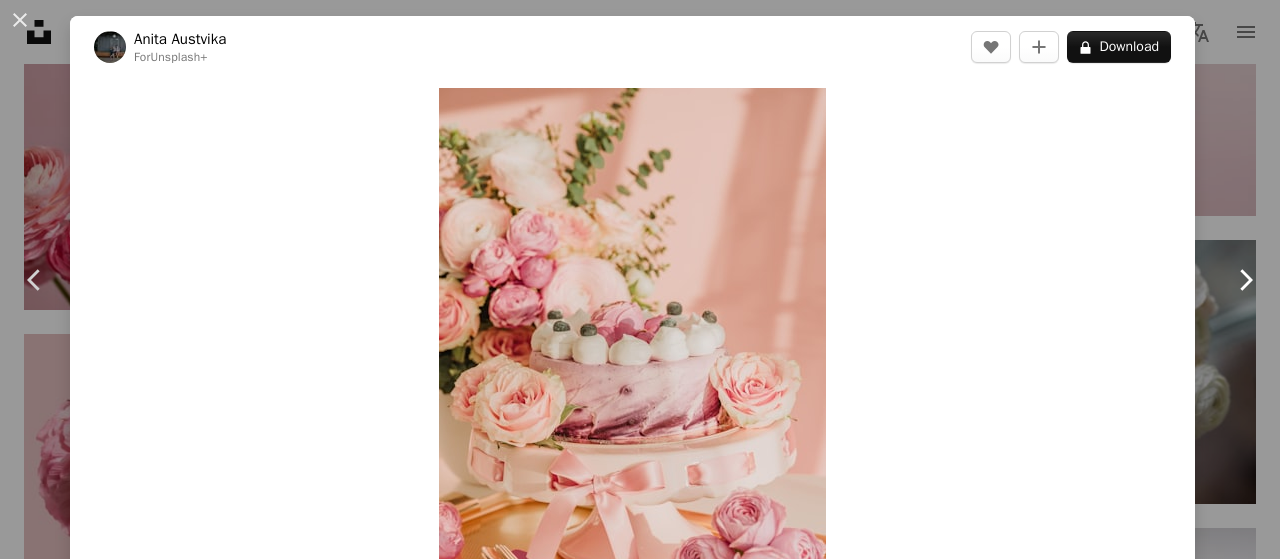 click 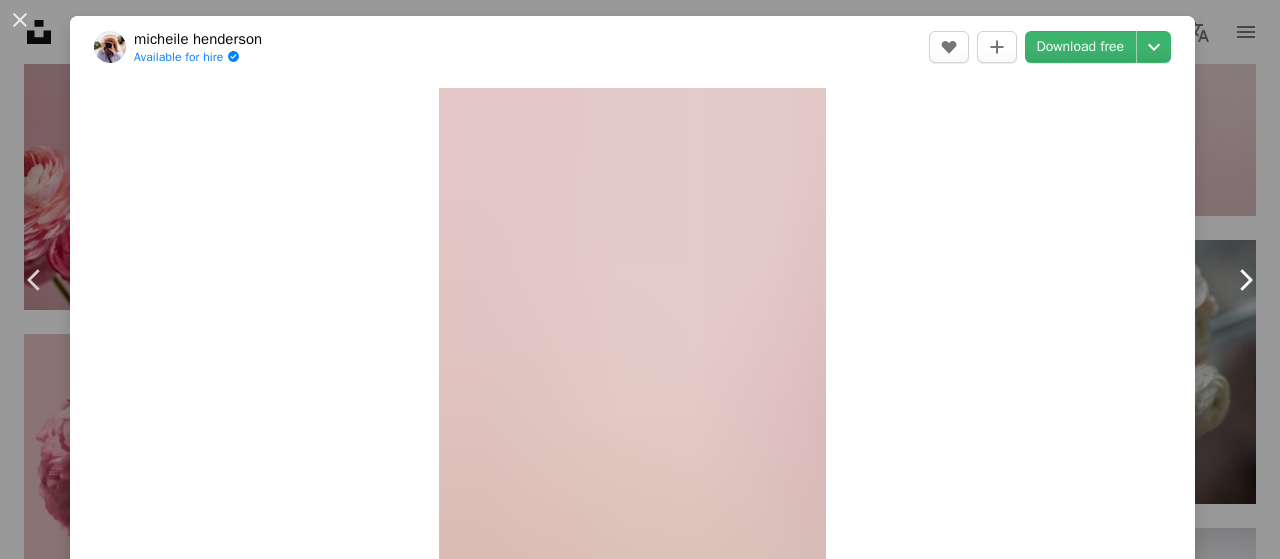 click 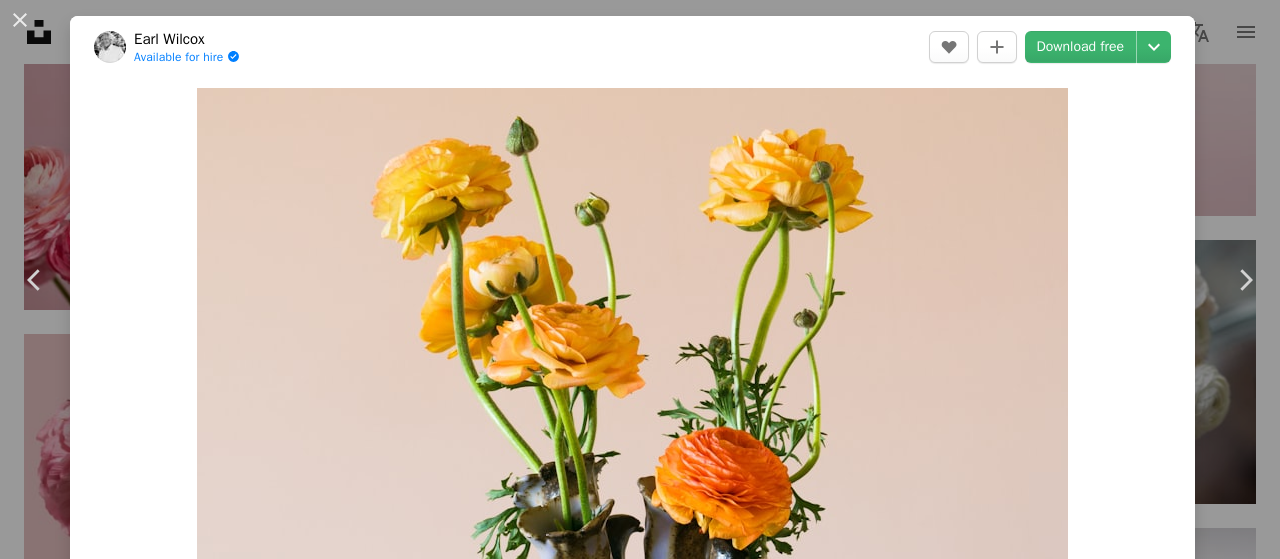 drag, startPoint x: 58, startPoint y: 90, endPoint x: 19, endPoint y: 14, distance: 85.42248 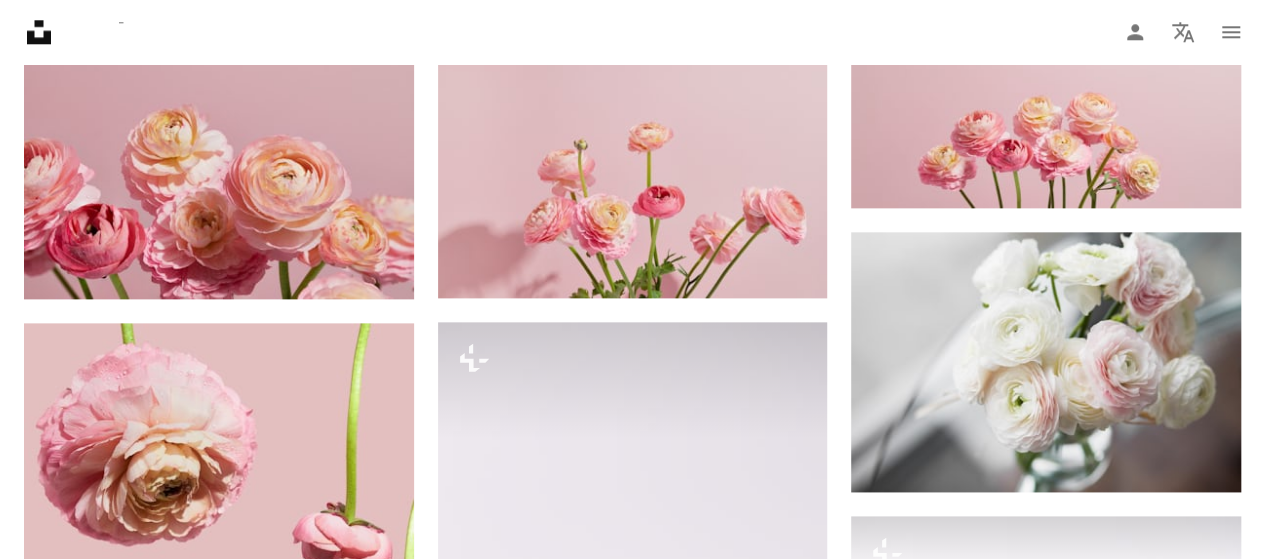 click on "Unsplash logo Unsplash Home" 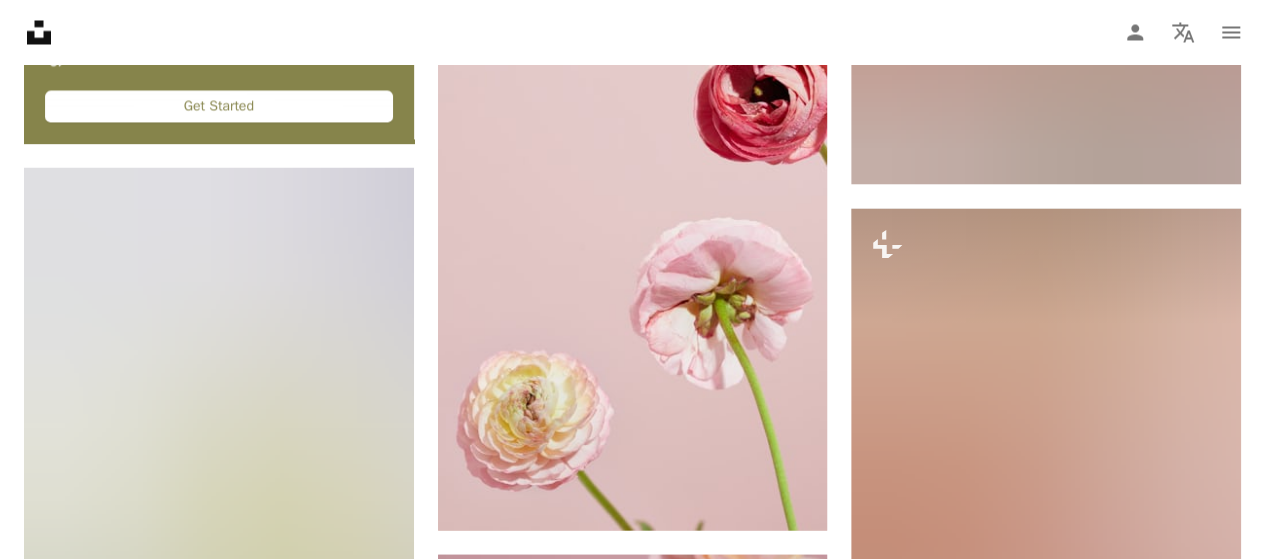 scroll, scrollTop: 5680, scrollLeft: 0, axis: vertical 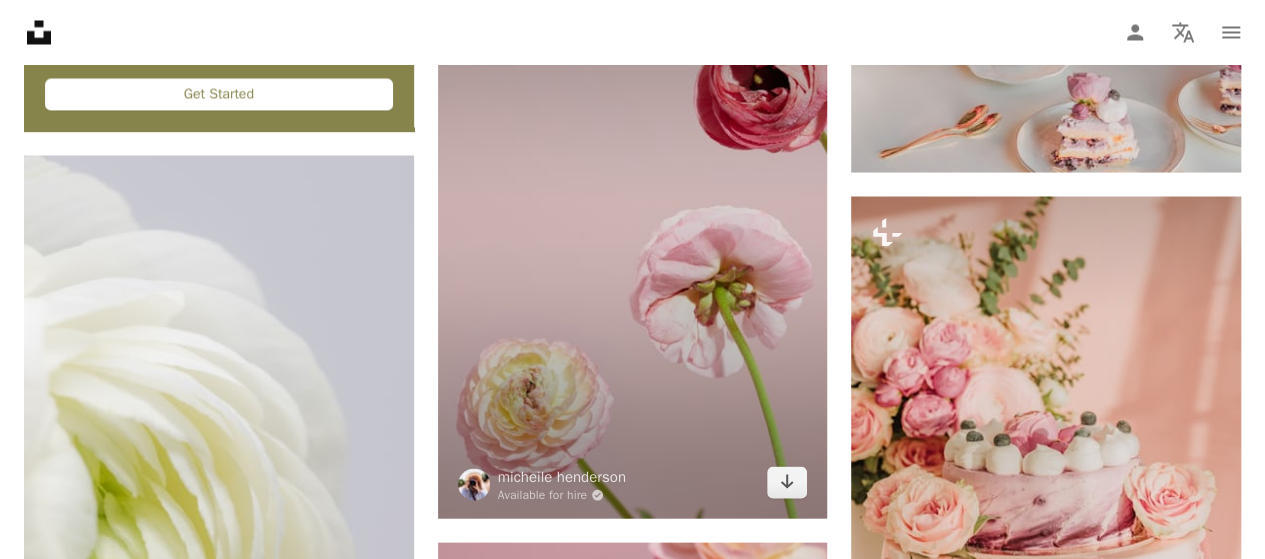 click at bounding box center (633, 226) 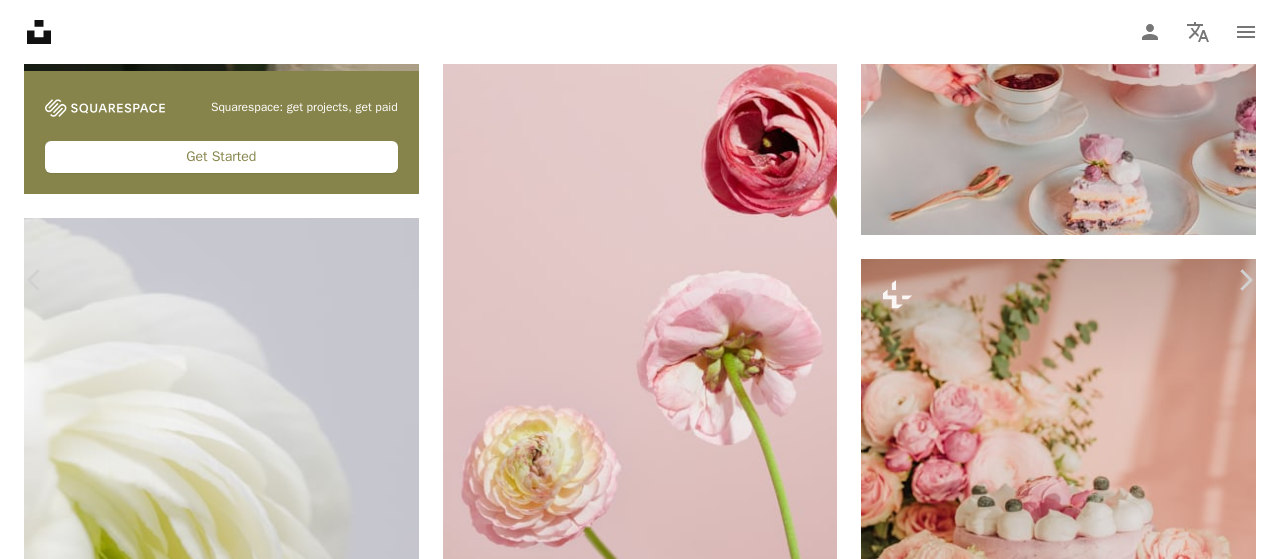 click on "Chevron down" at bounding box center [1154, 6488] 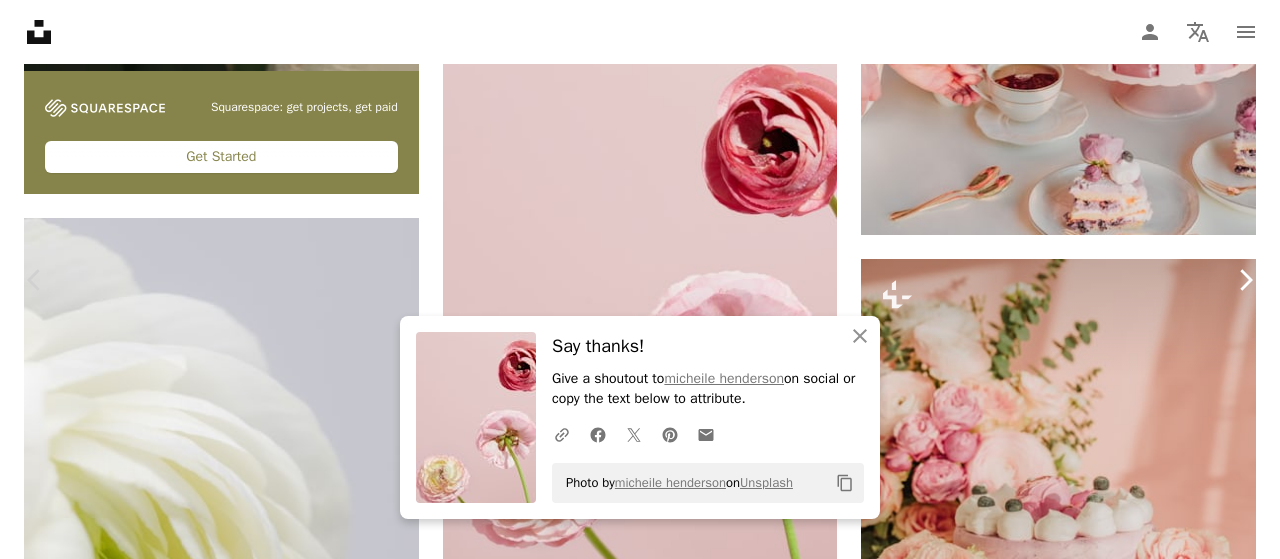 click 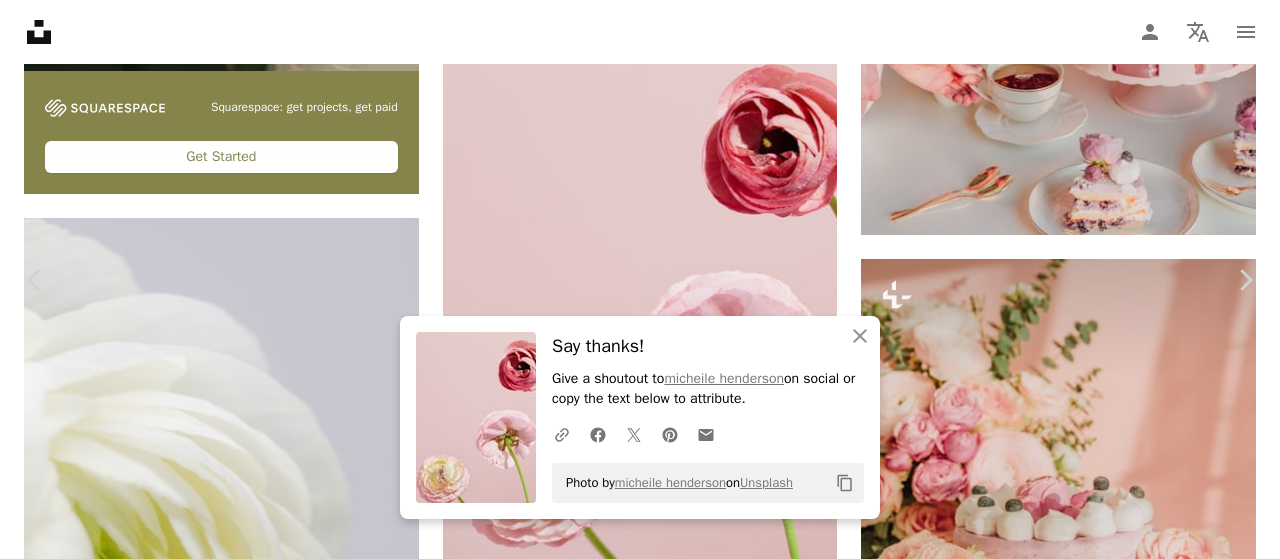 click on "An X shape" at bounding box center [20, 20] 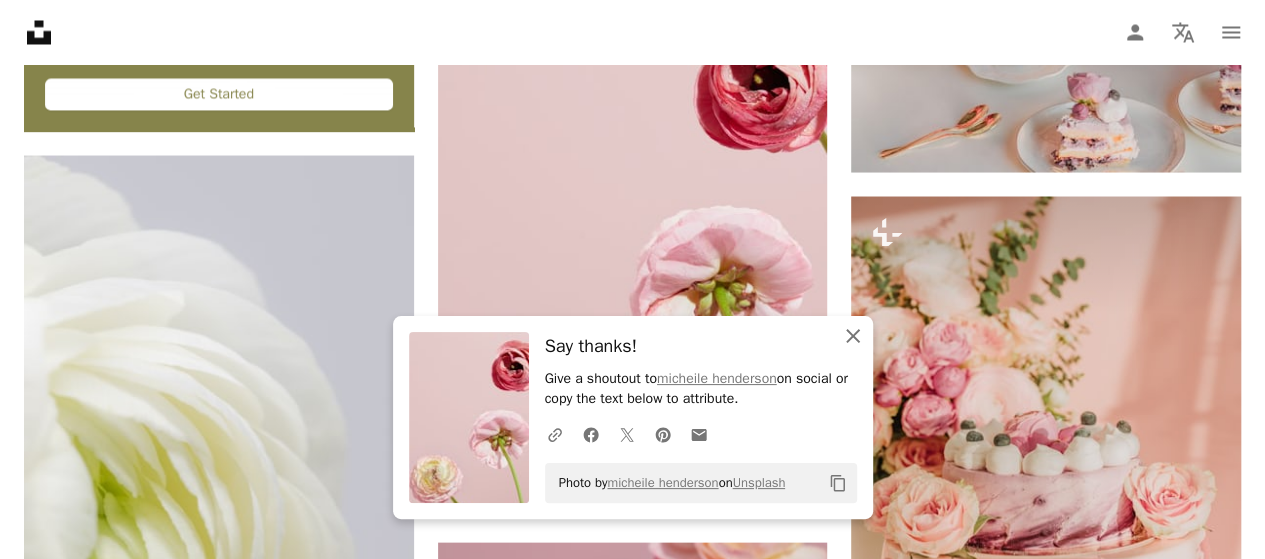 click on "An X shape" 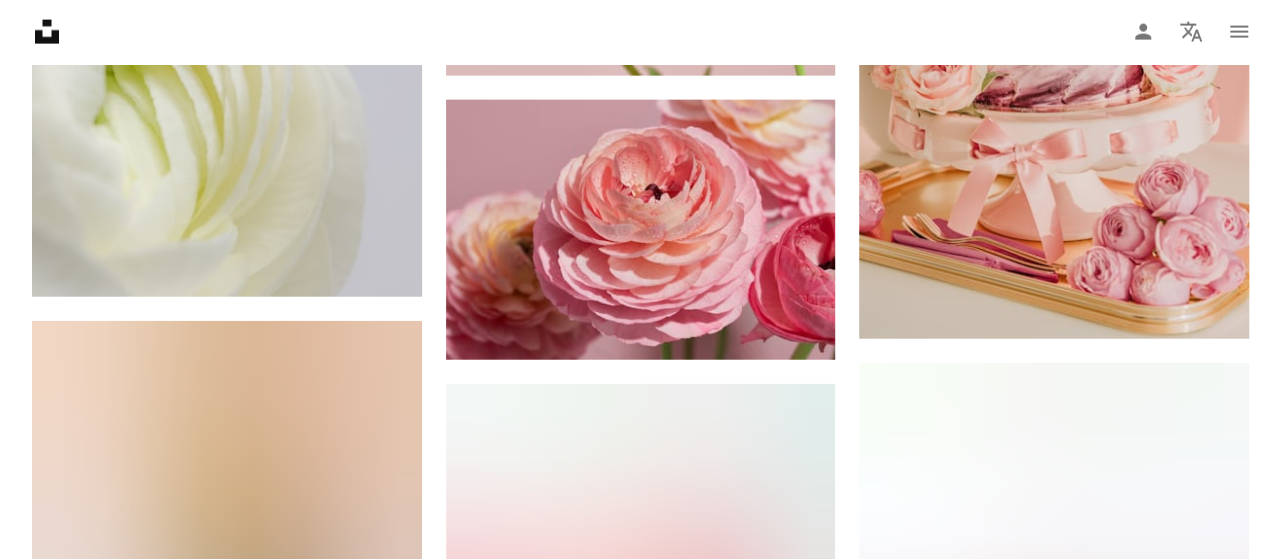 scroll, scrollTop: 6120, scrollLeft: 0, axis: vertical 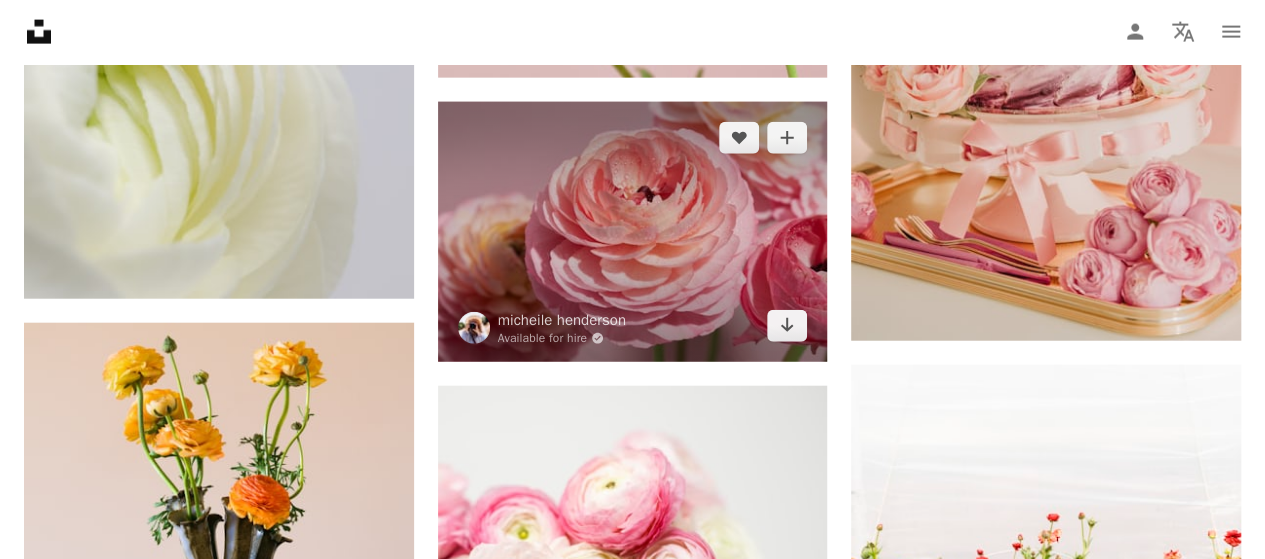 click at bounding box center [633, 232] 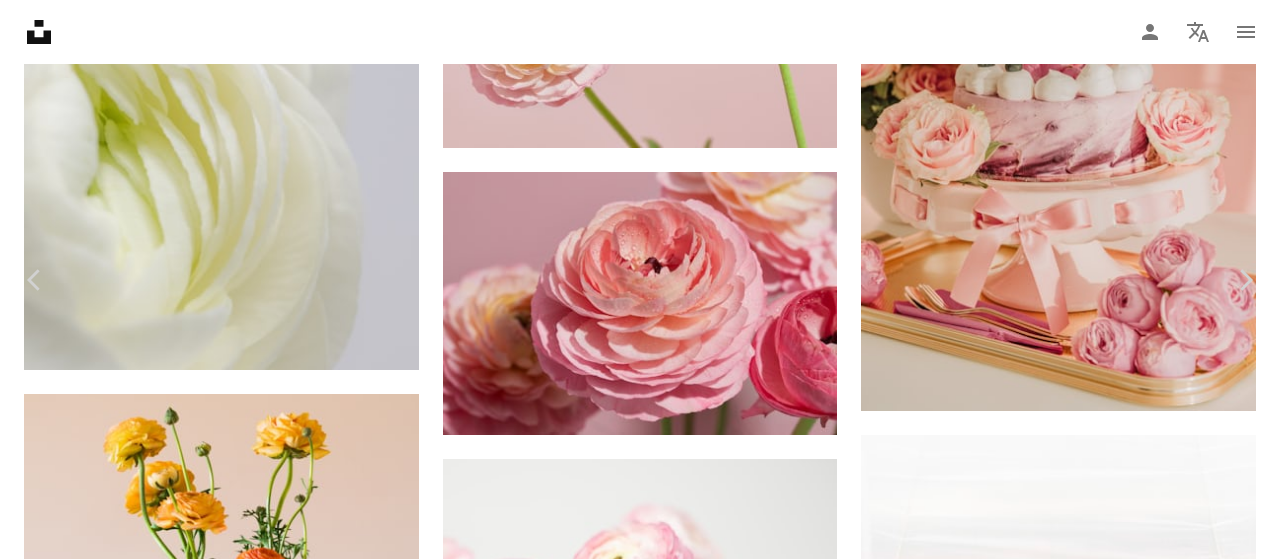 click on "Chevron down" 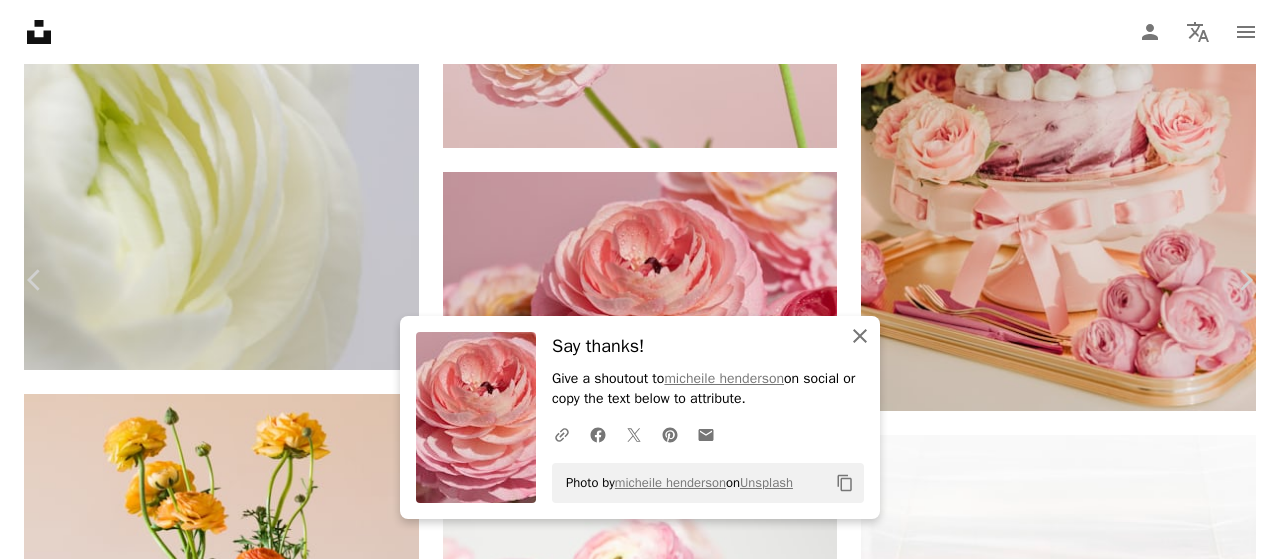 click on "An X shape" 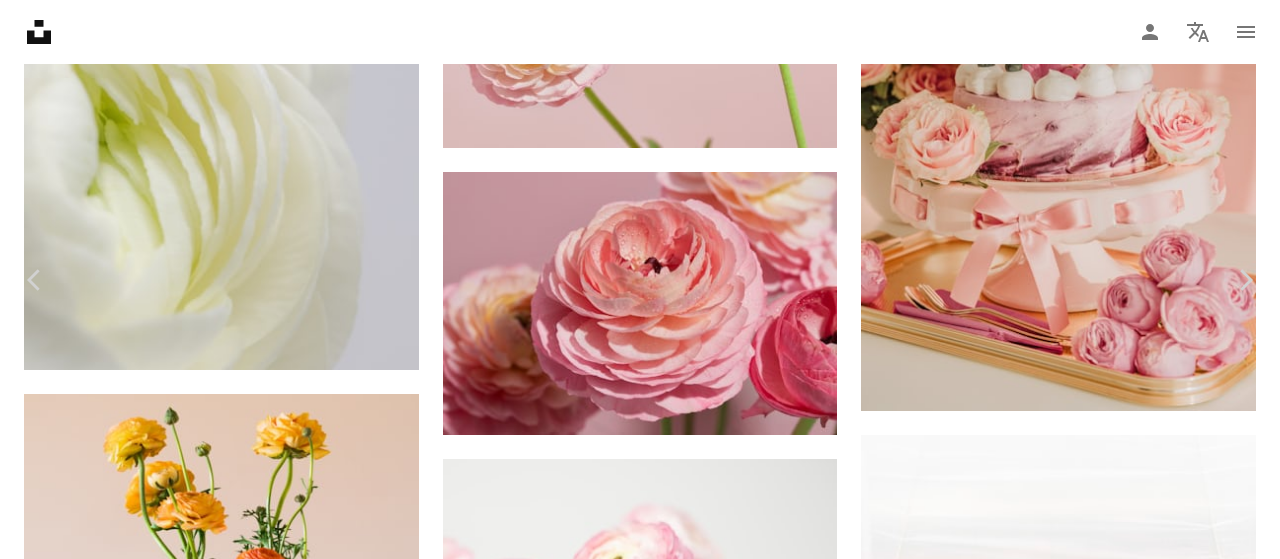 click on "Zoom in" at bounding box center [632, 6379] 